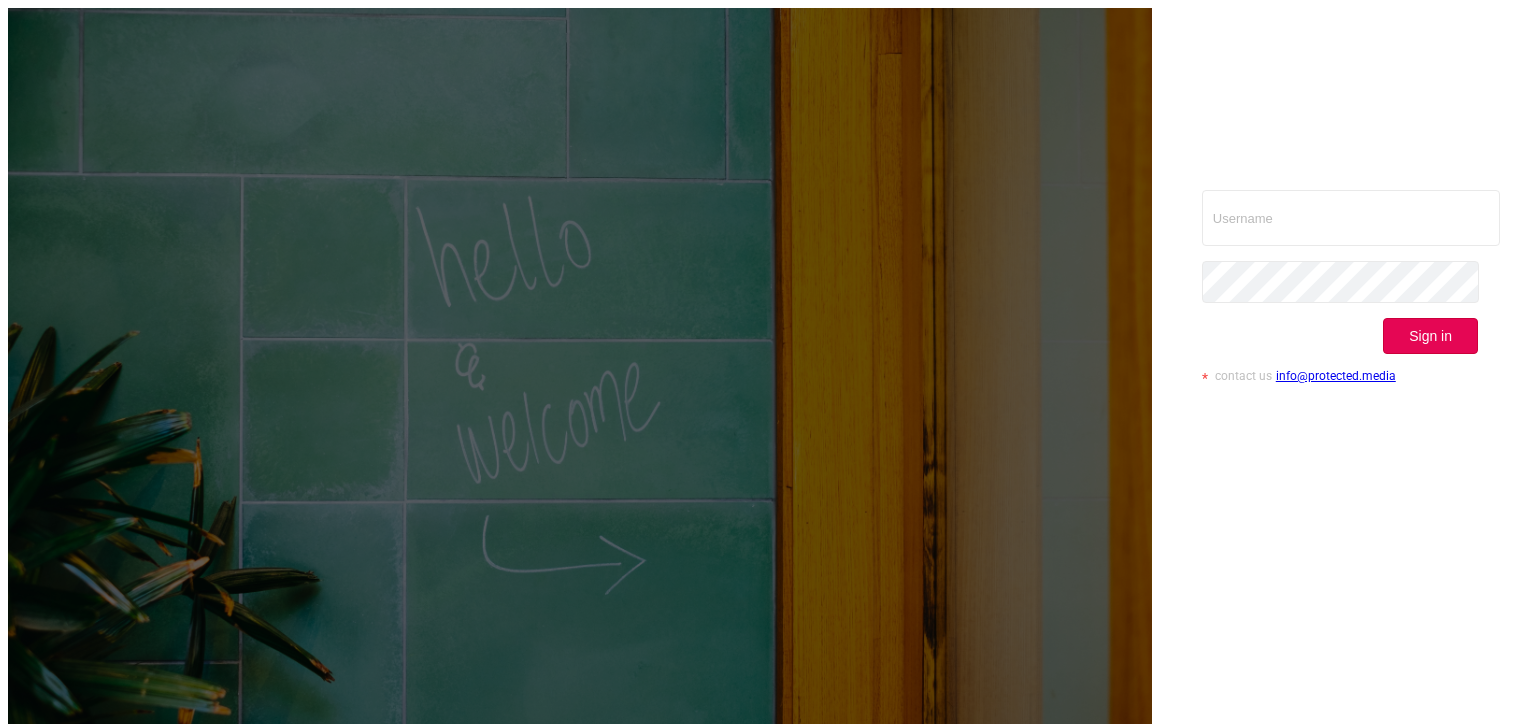 scroll, scrollTop: 0, scrollLeft: 0, axis: both 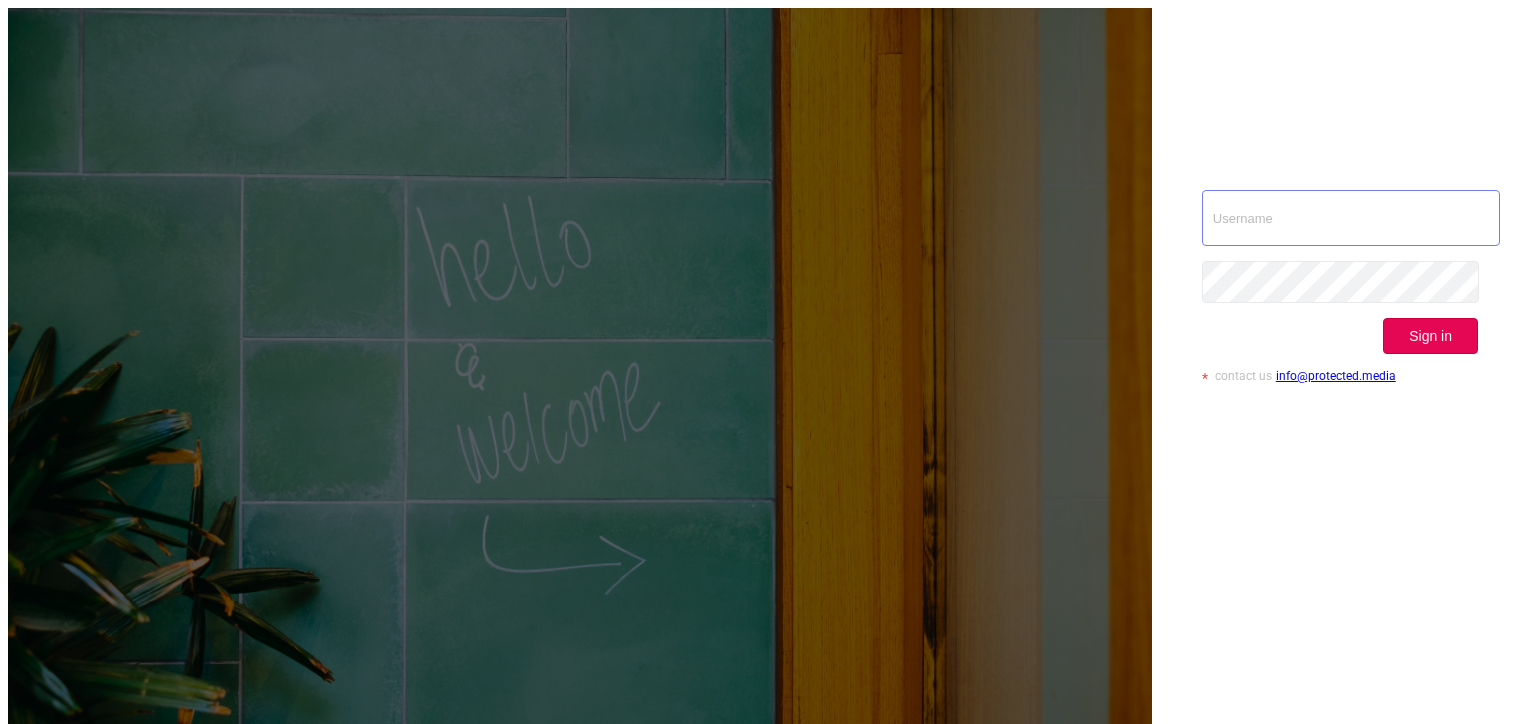 click at bounding box center (1351, 218) 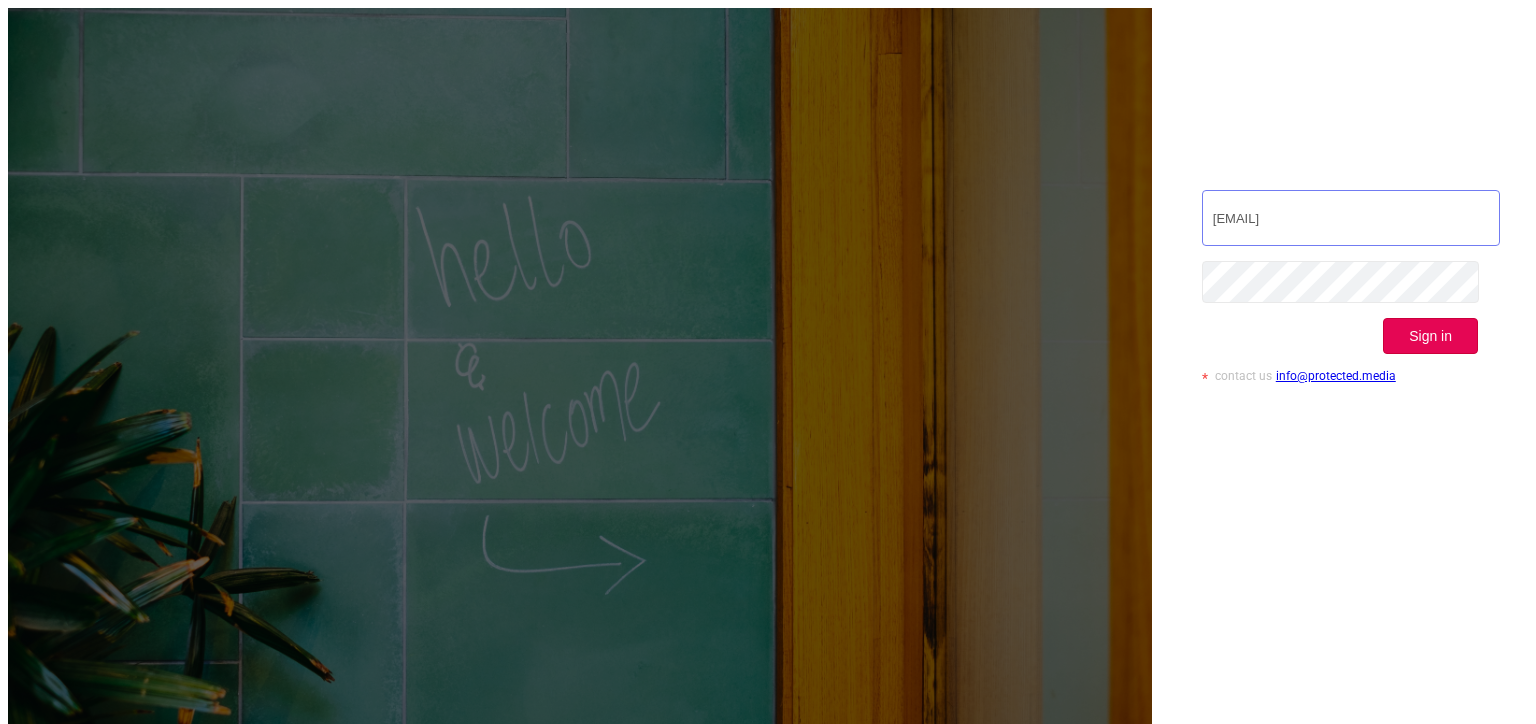 type on "[EMAIL]" 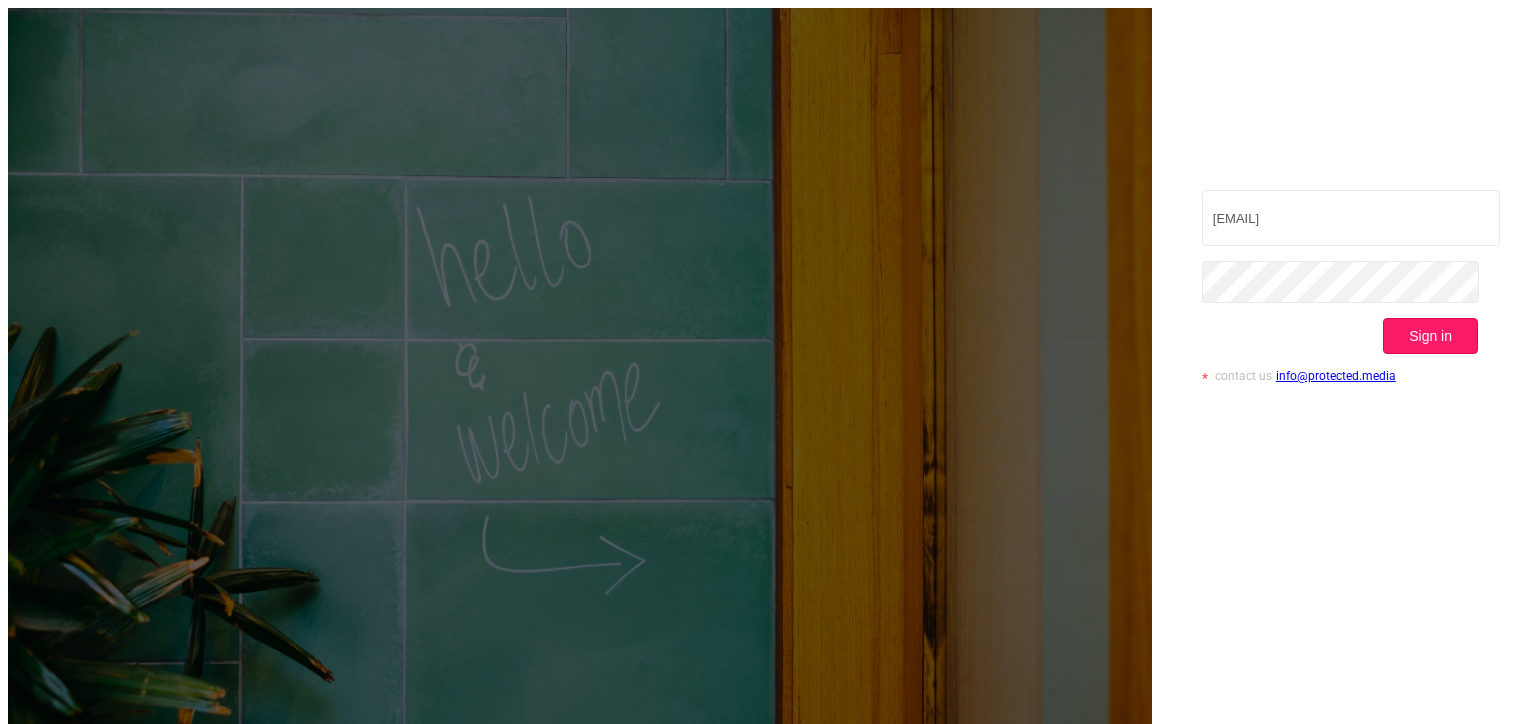 click on "Sign in" at bounding box center [1430, 336] 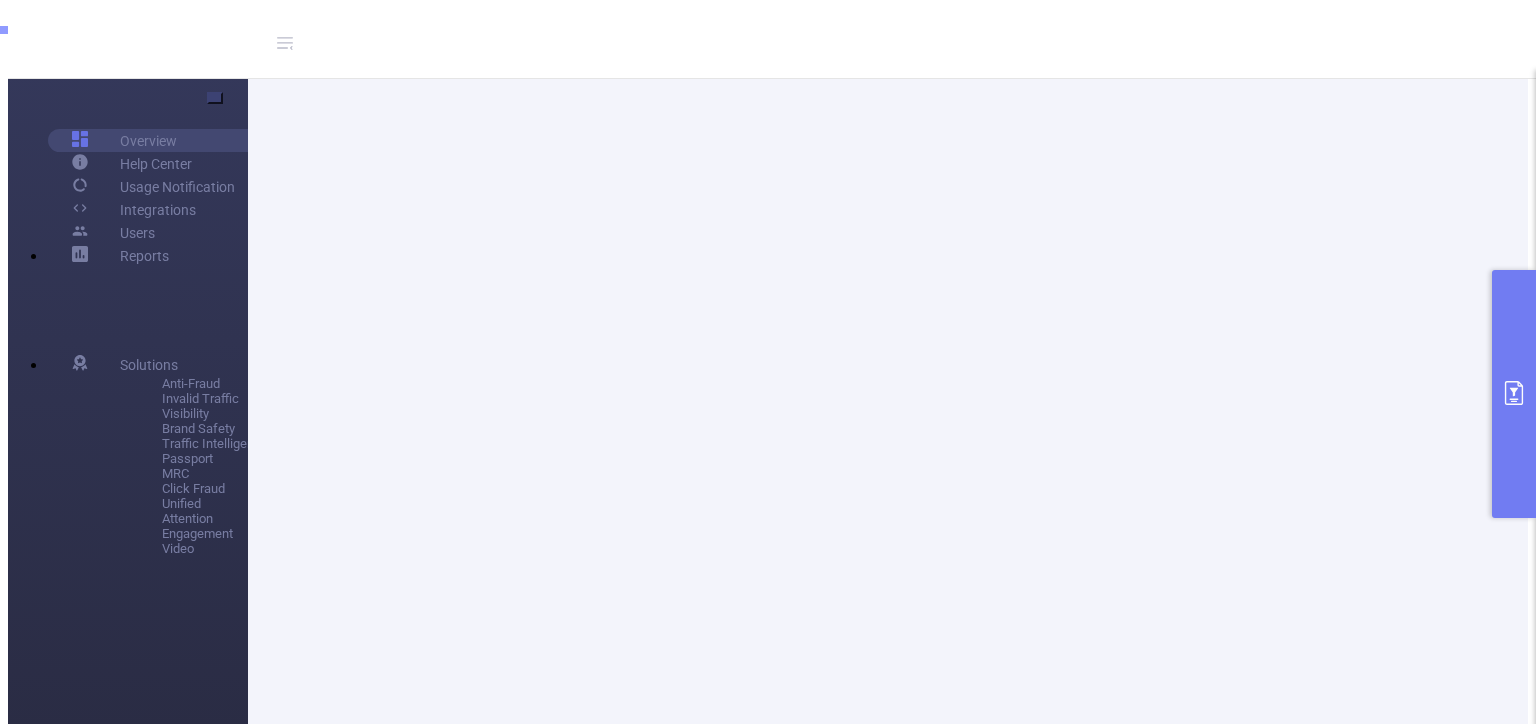 click at bounding box center [1514, 393] 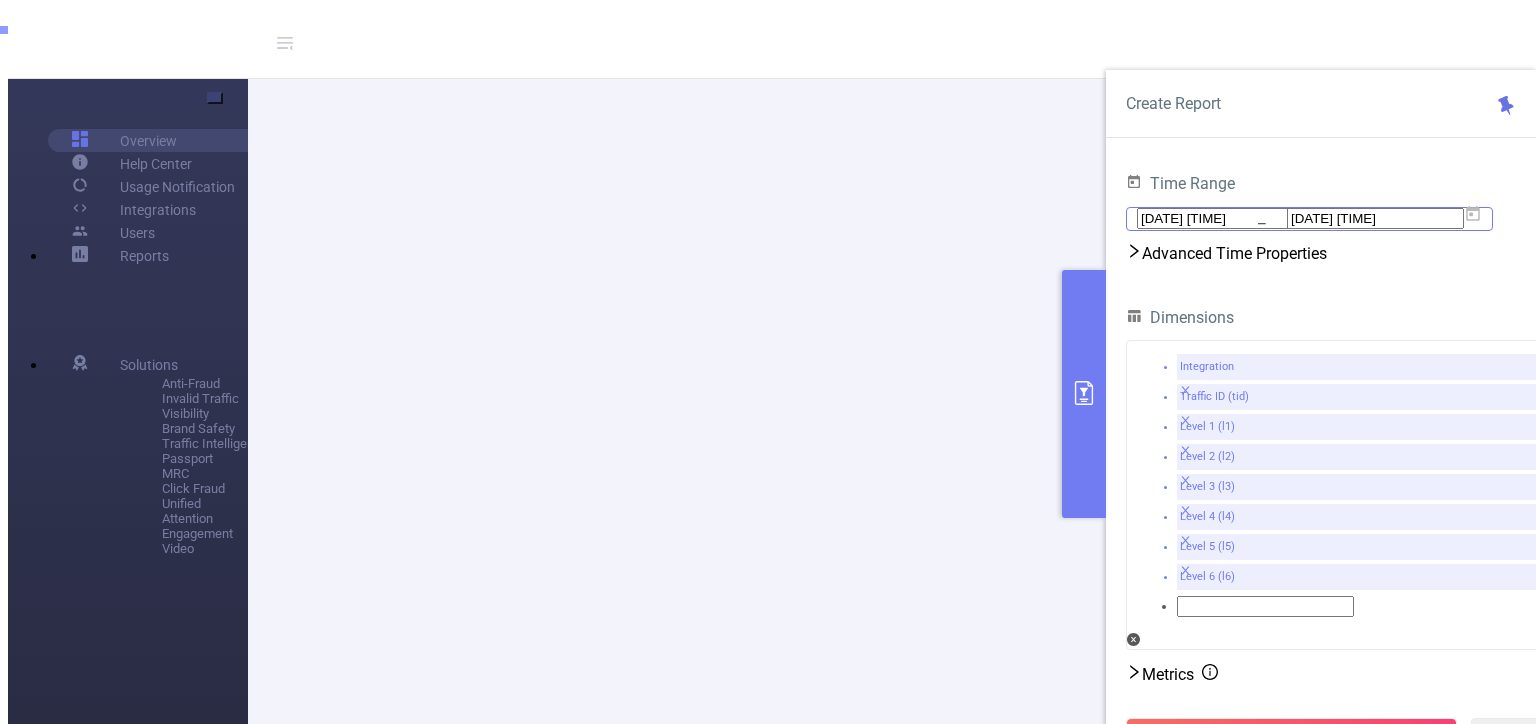 click on "[DATE] [TIME]" at bounding box center (1225, 218) 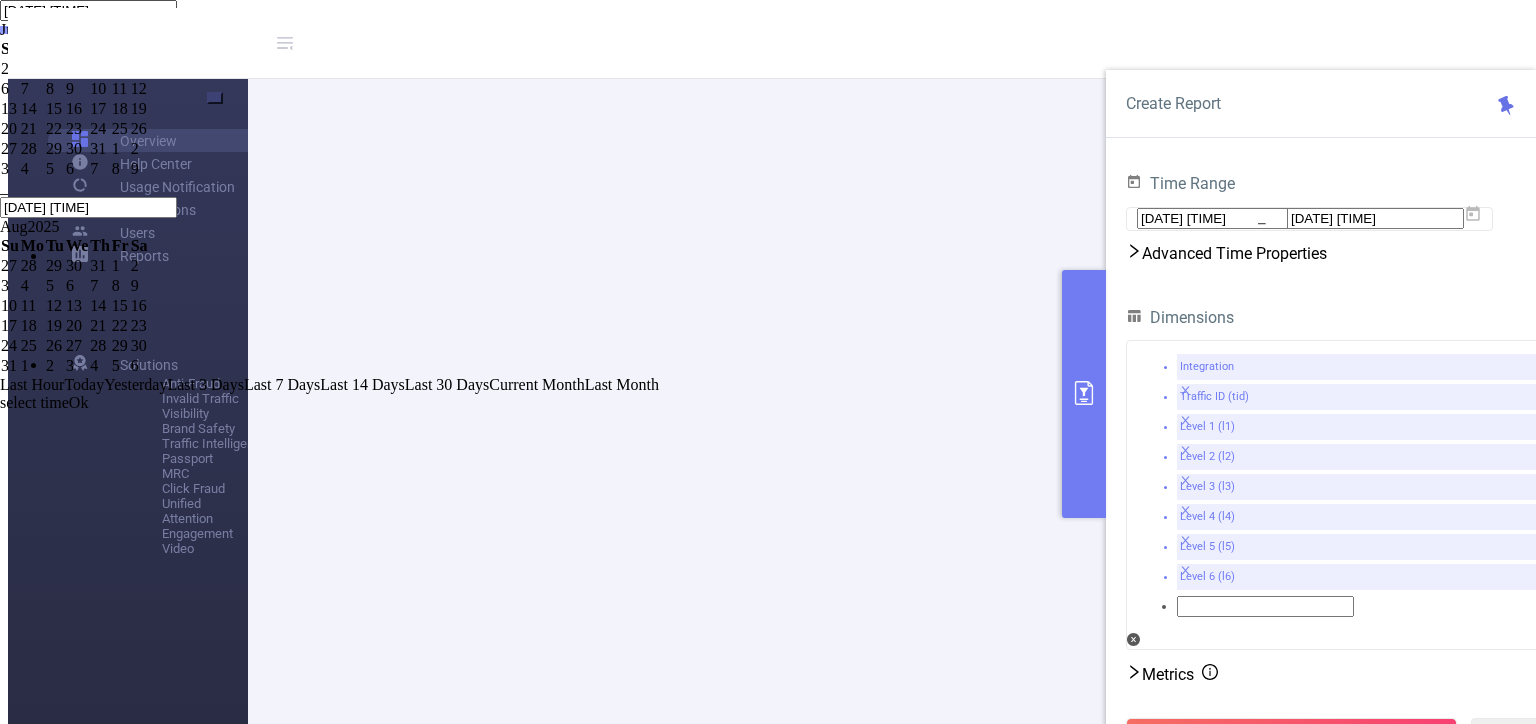 click at bounding box center (0, 29) 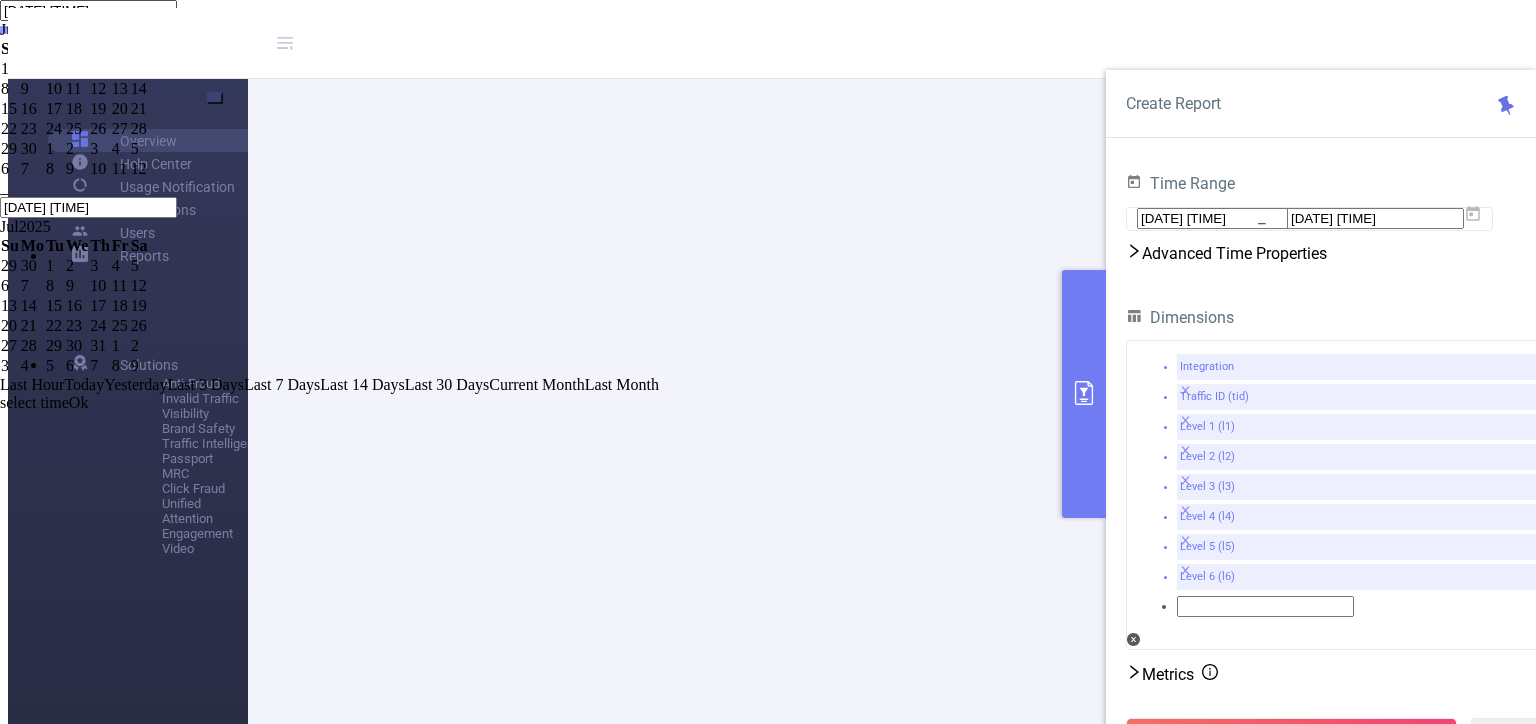drag, startPoint x: 1094, startPoint y: 364, endPoint x: 1114, endPoint y: 368, distance: 20.396078 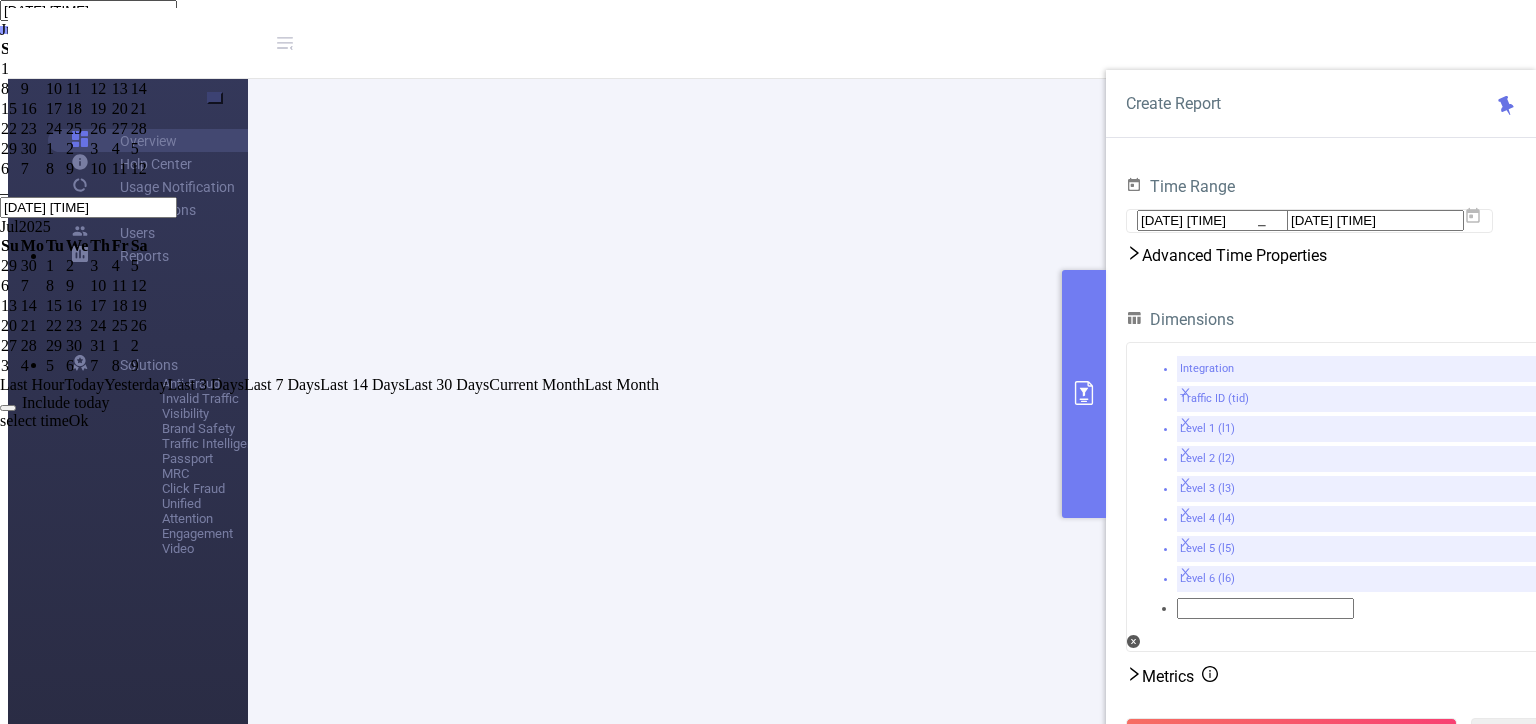 click on "Ok" at bounding box center [79, 420] 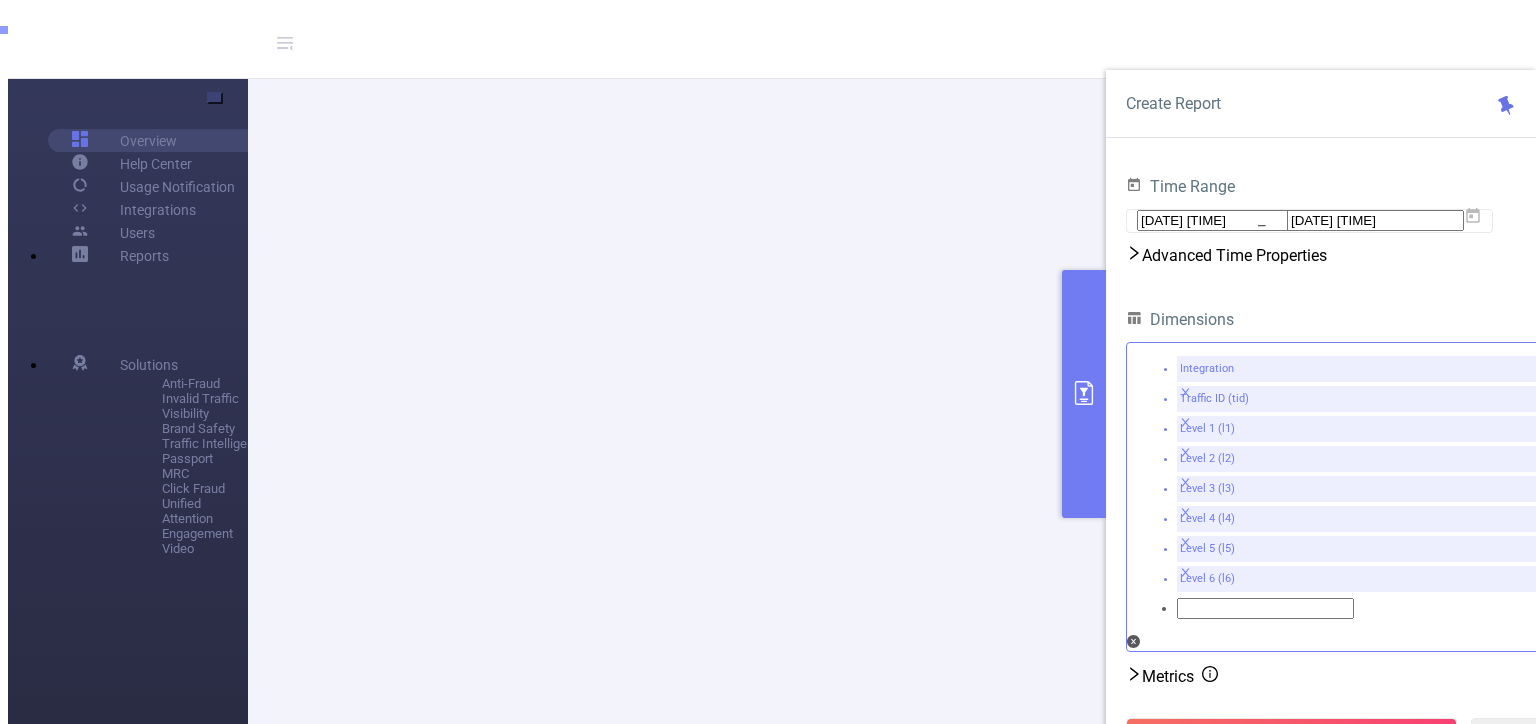 click at bounding box center [1185, 392] 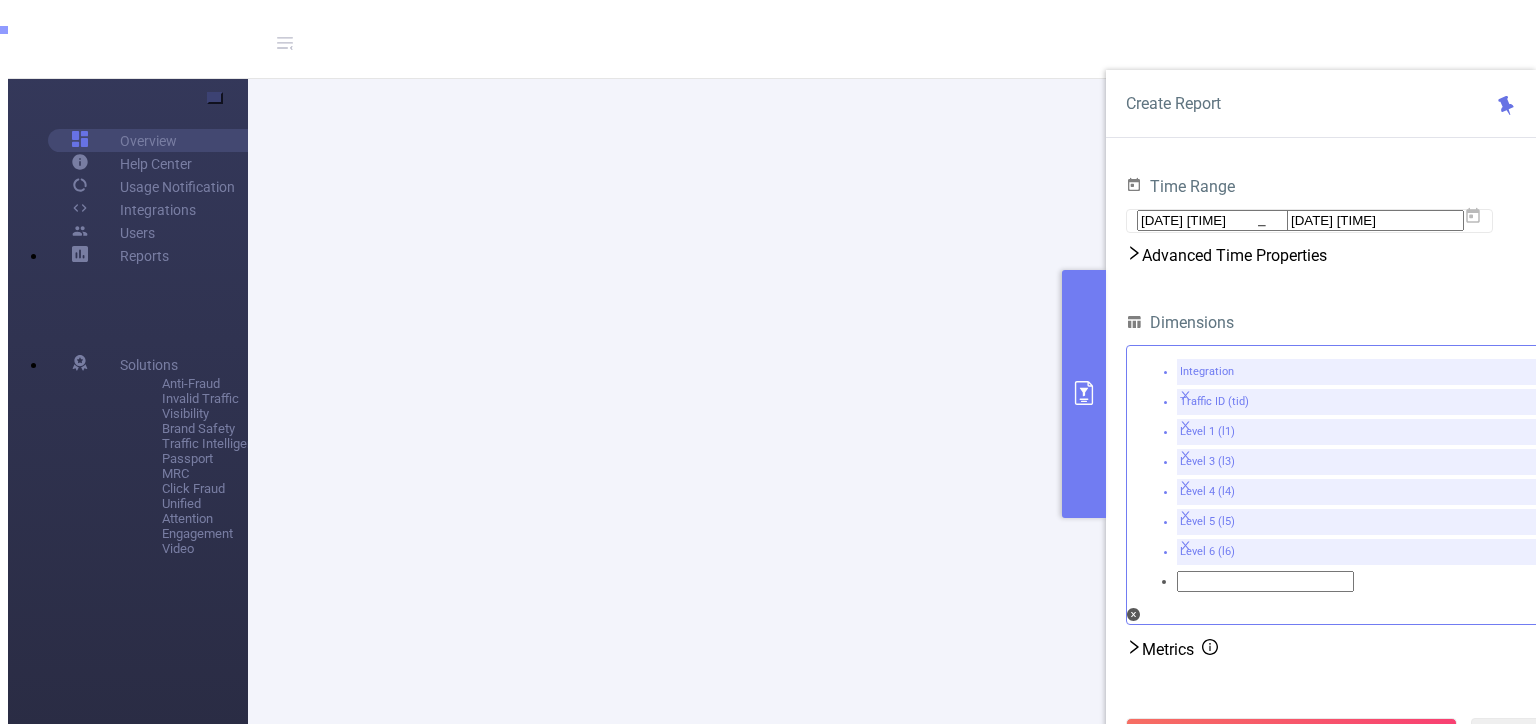 click at bounding box center (1185, 397) 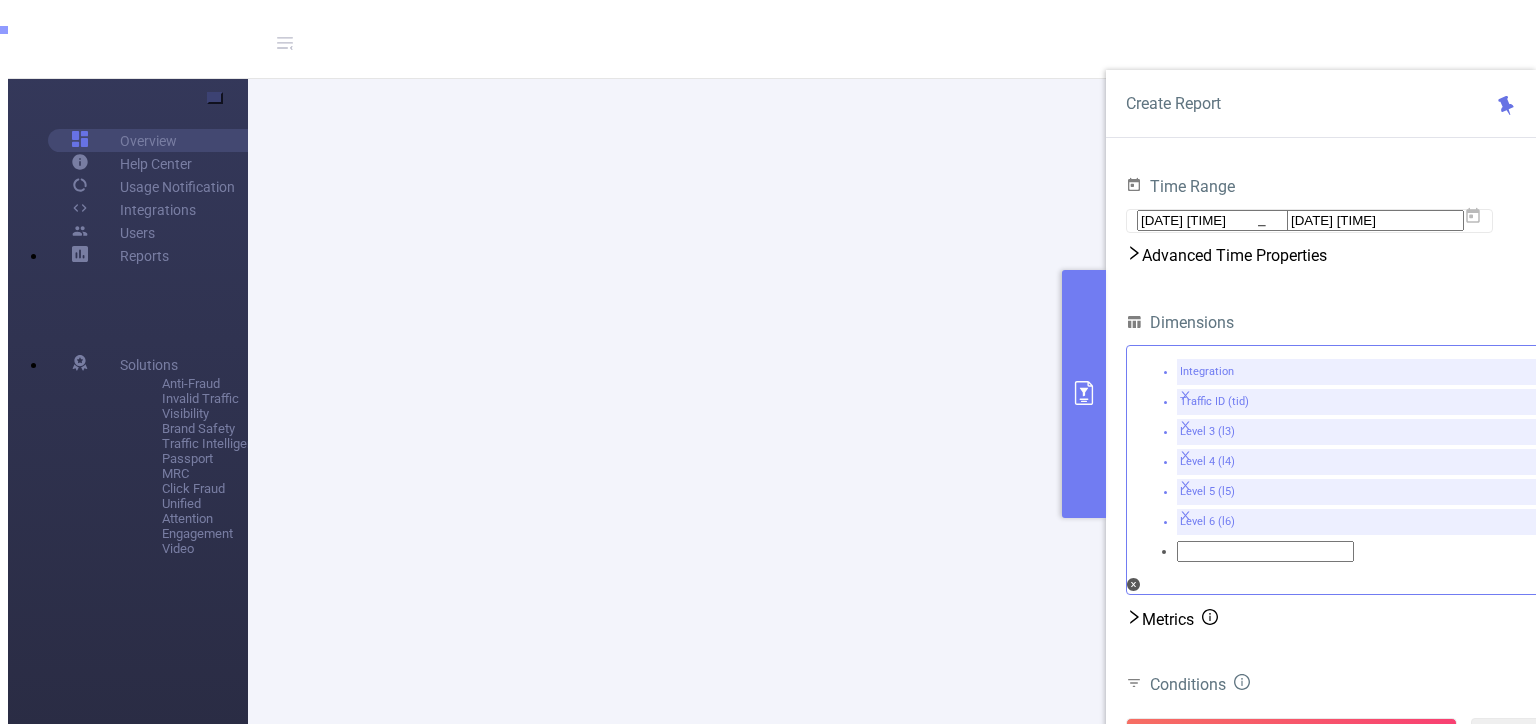 click at bounding box center (1186, 395) 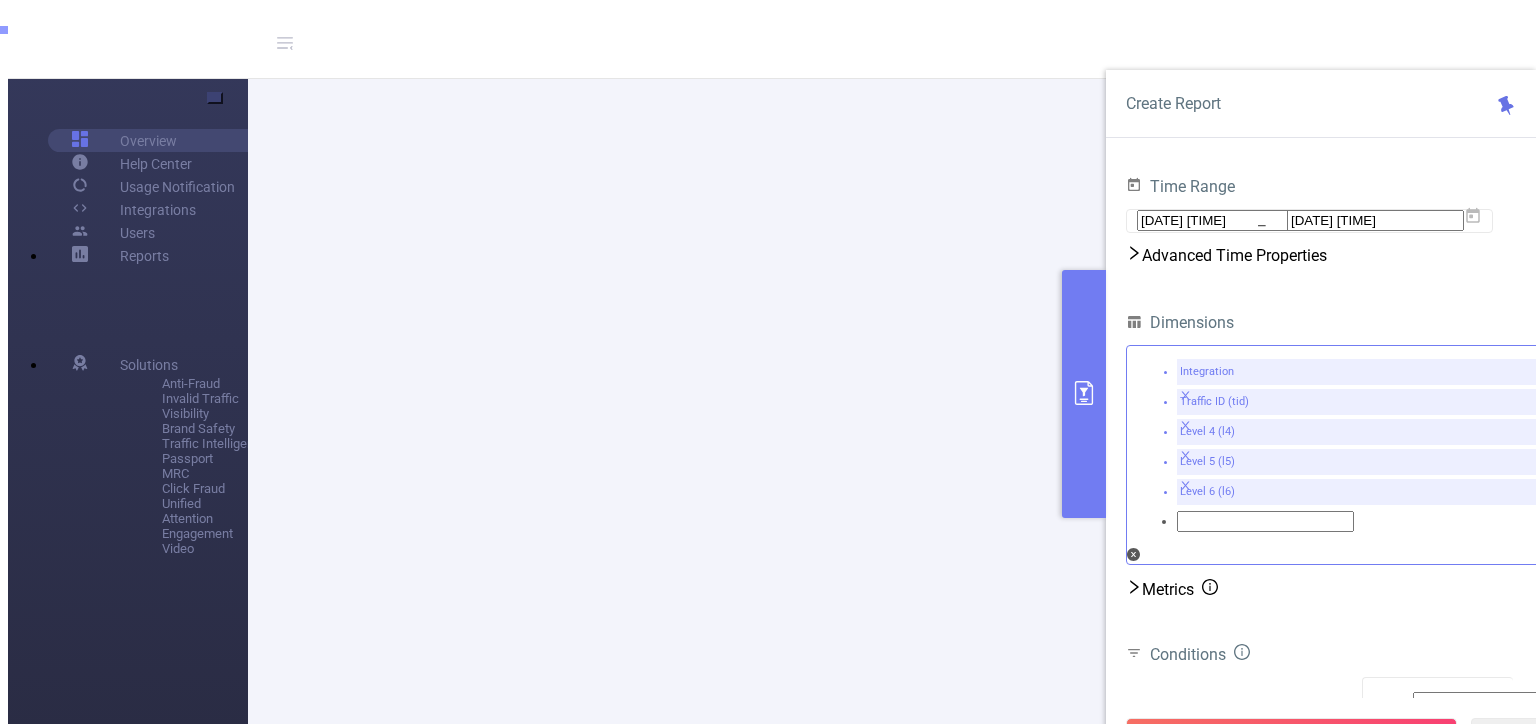 click at bounding box center (1186, 395) 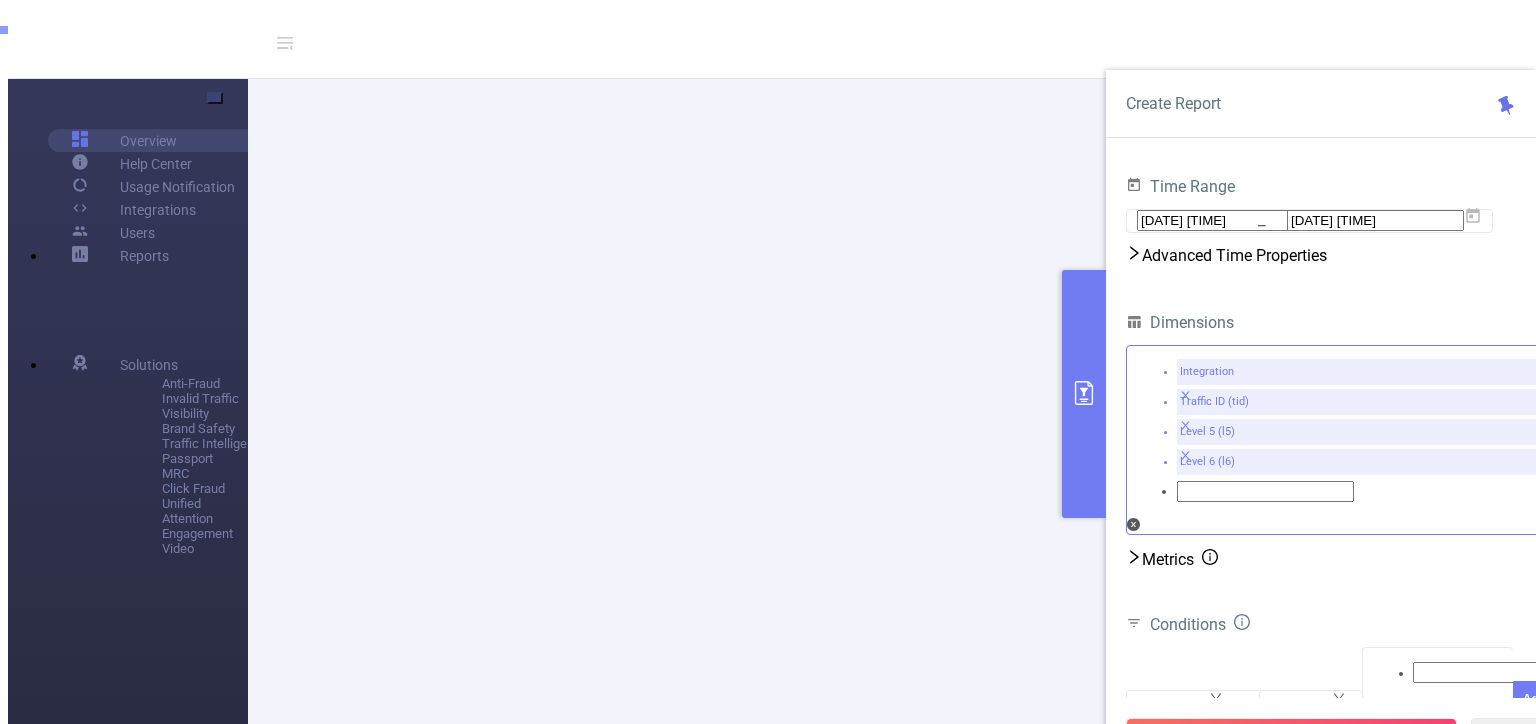 click at bounding box center (1185, 395) 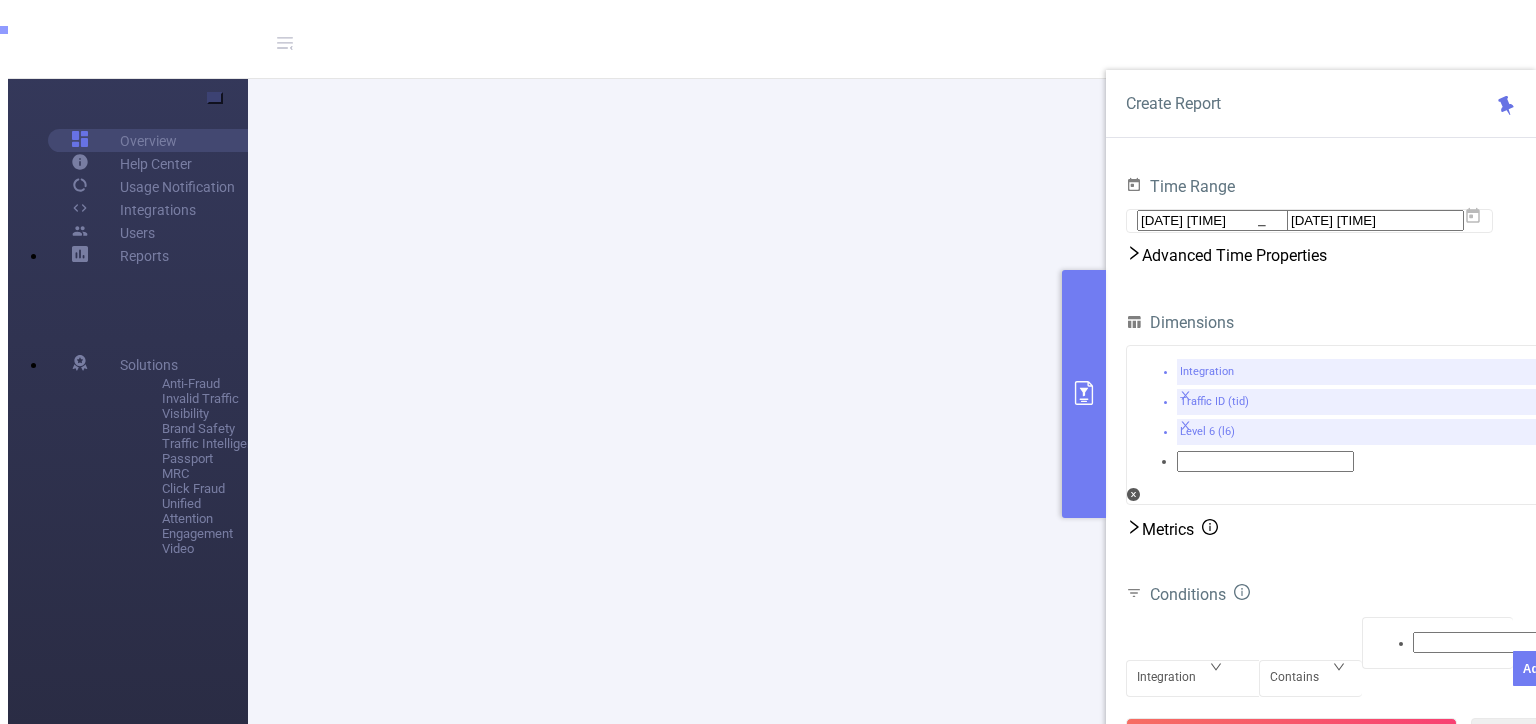click at bounding box center (1185, 395) 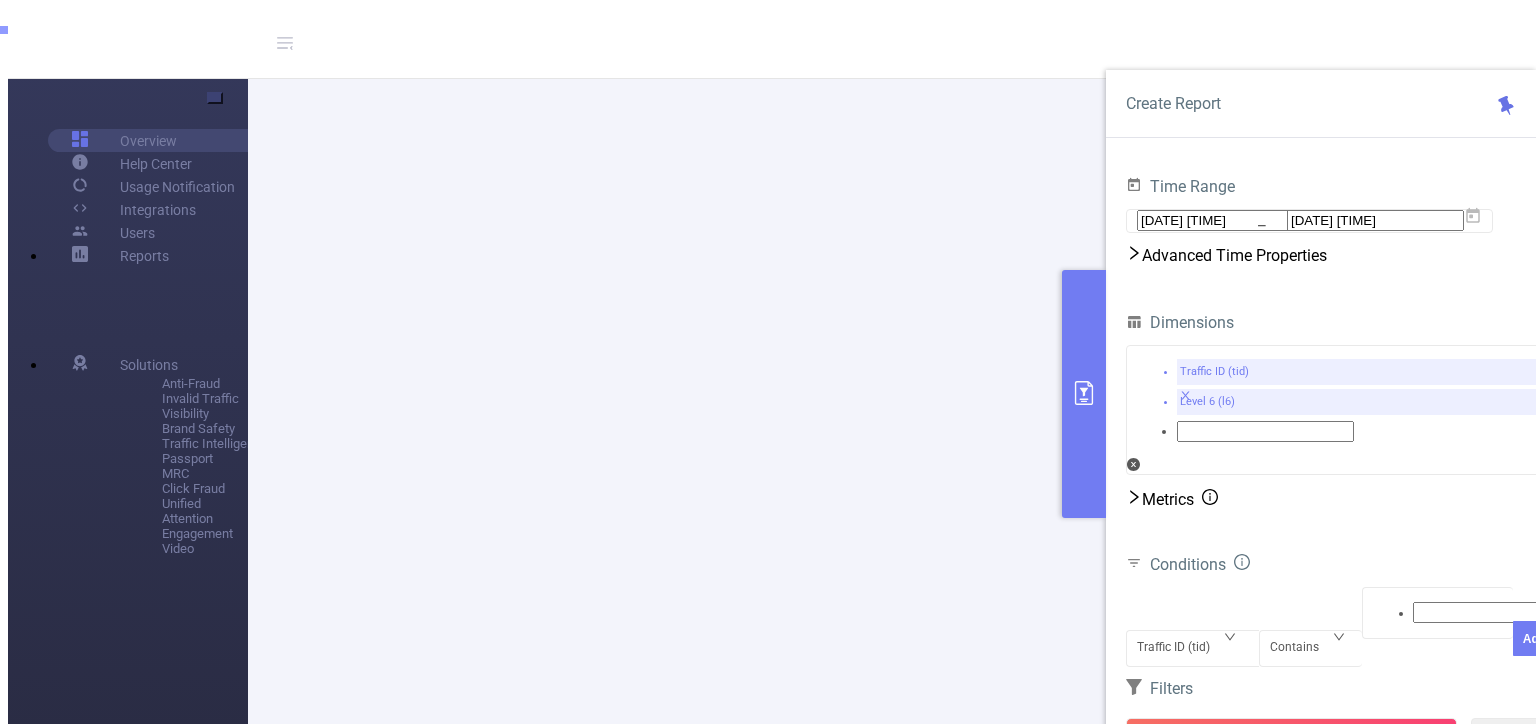 click at bounding box center (1134, 253) 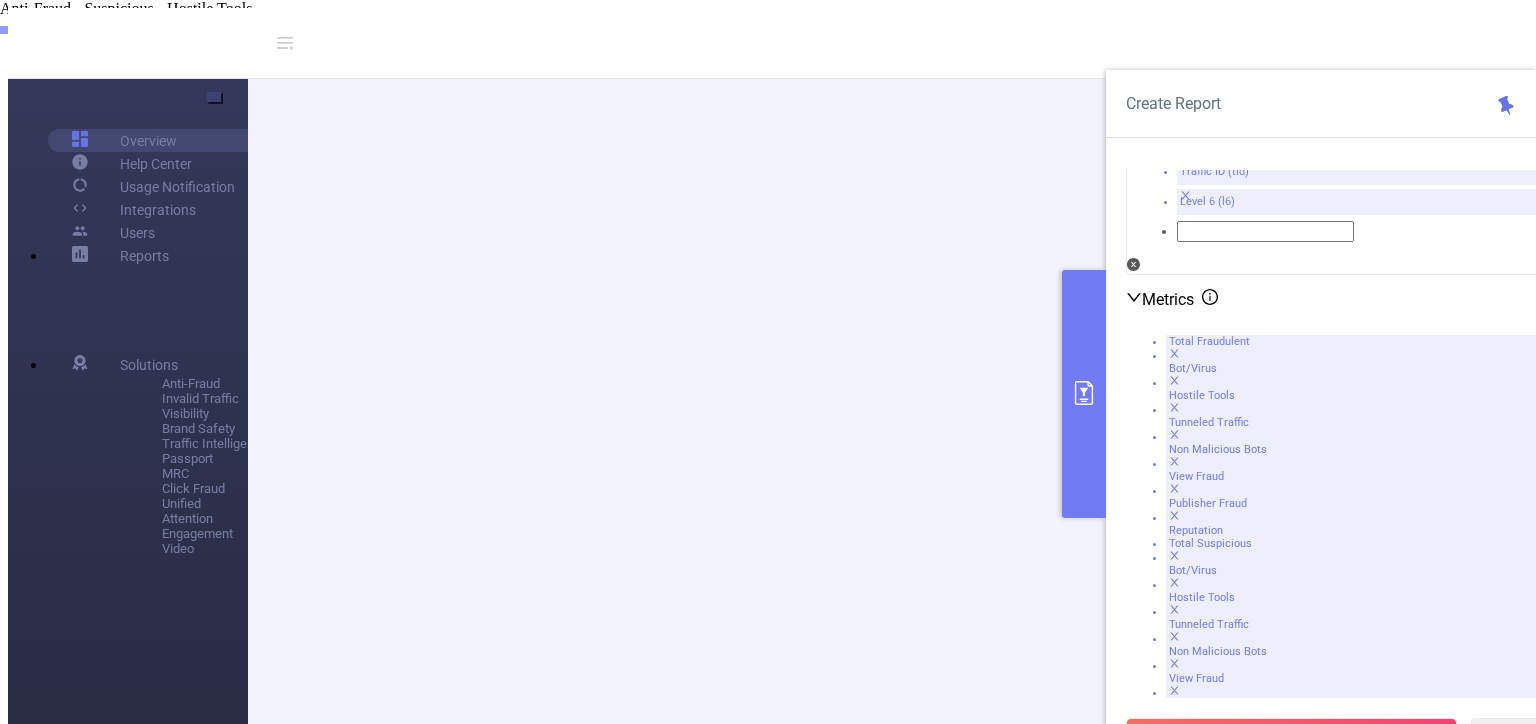 click on "Metrics" at bounding box center [1341, 299] 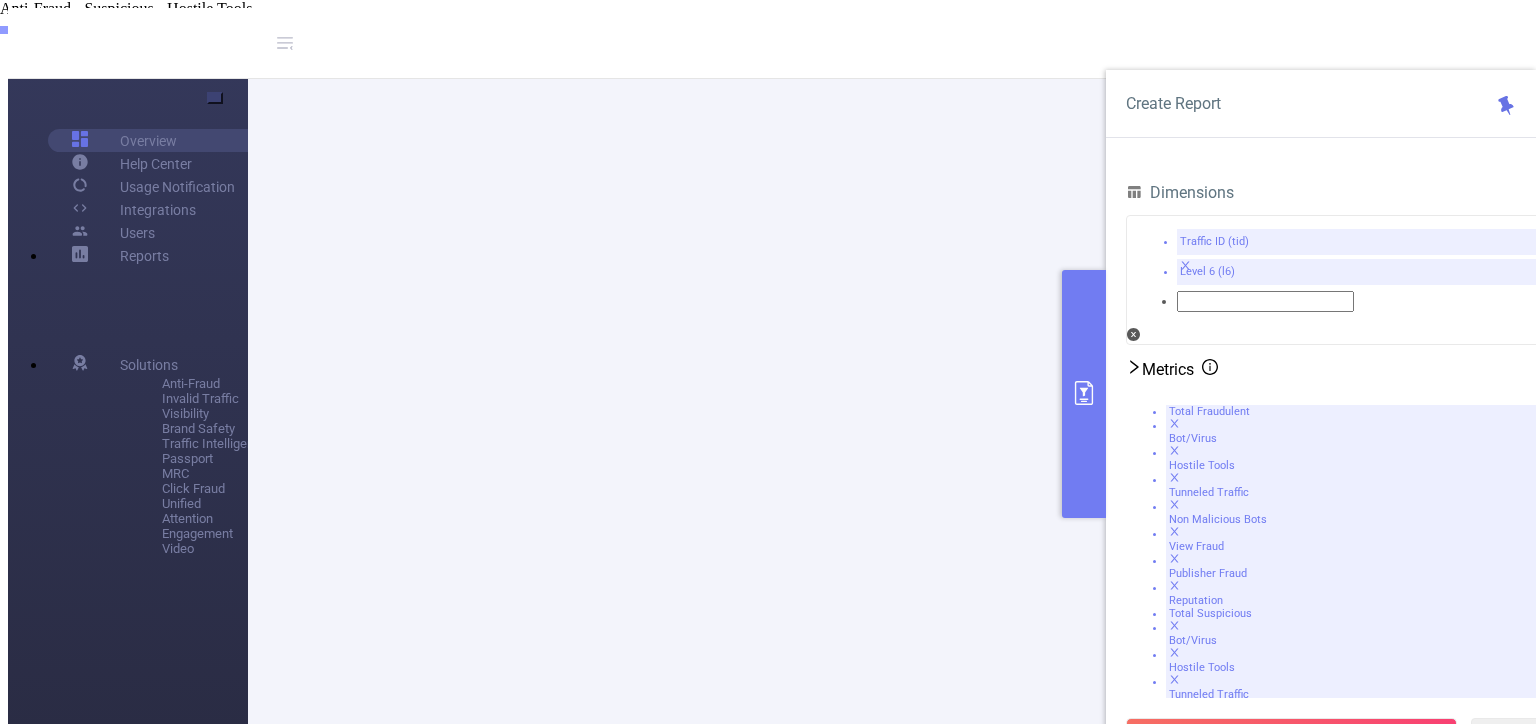 click at bounding box center (1438, 1328) 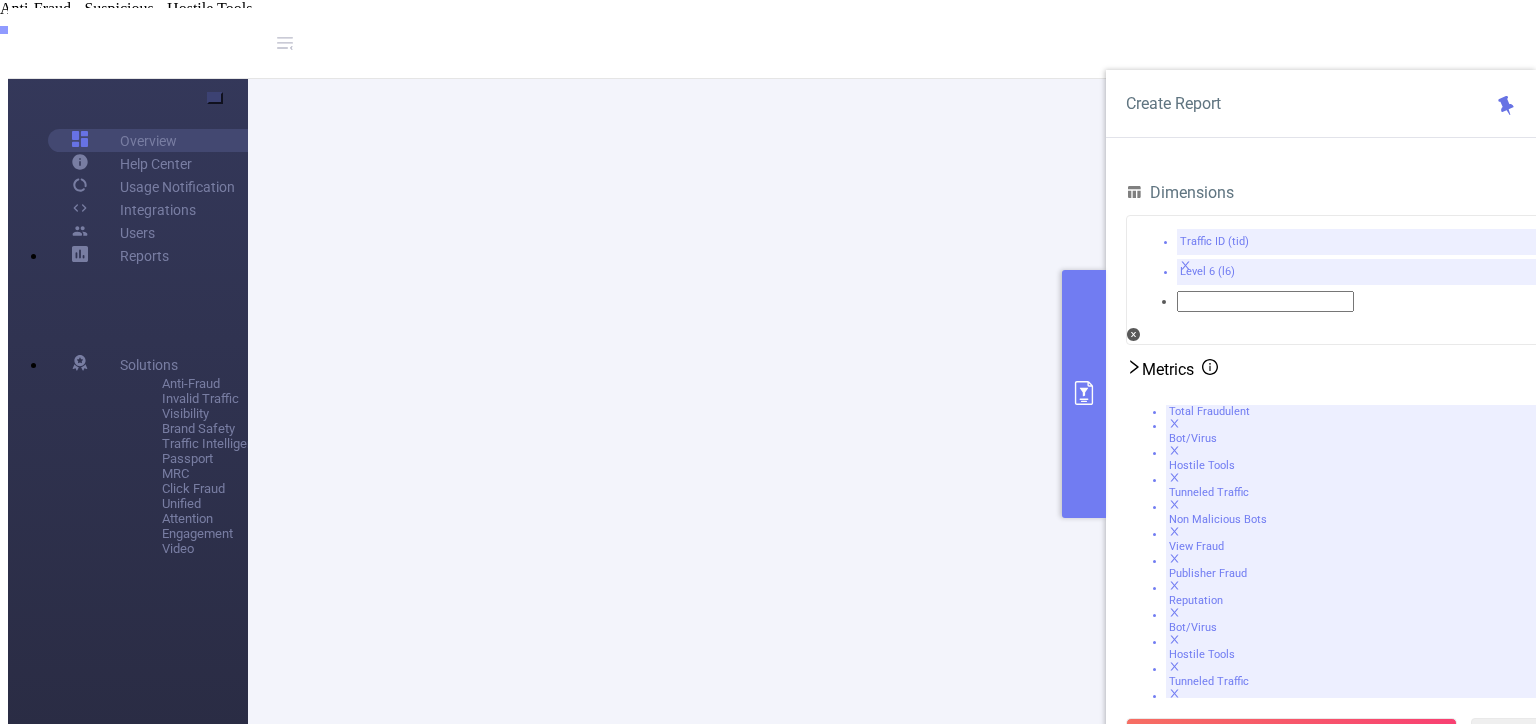 click at bounding box center [1319, 1484] 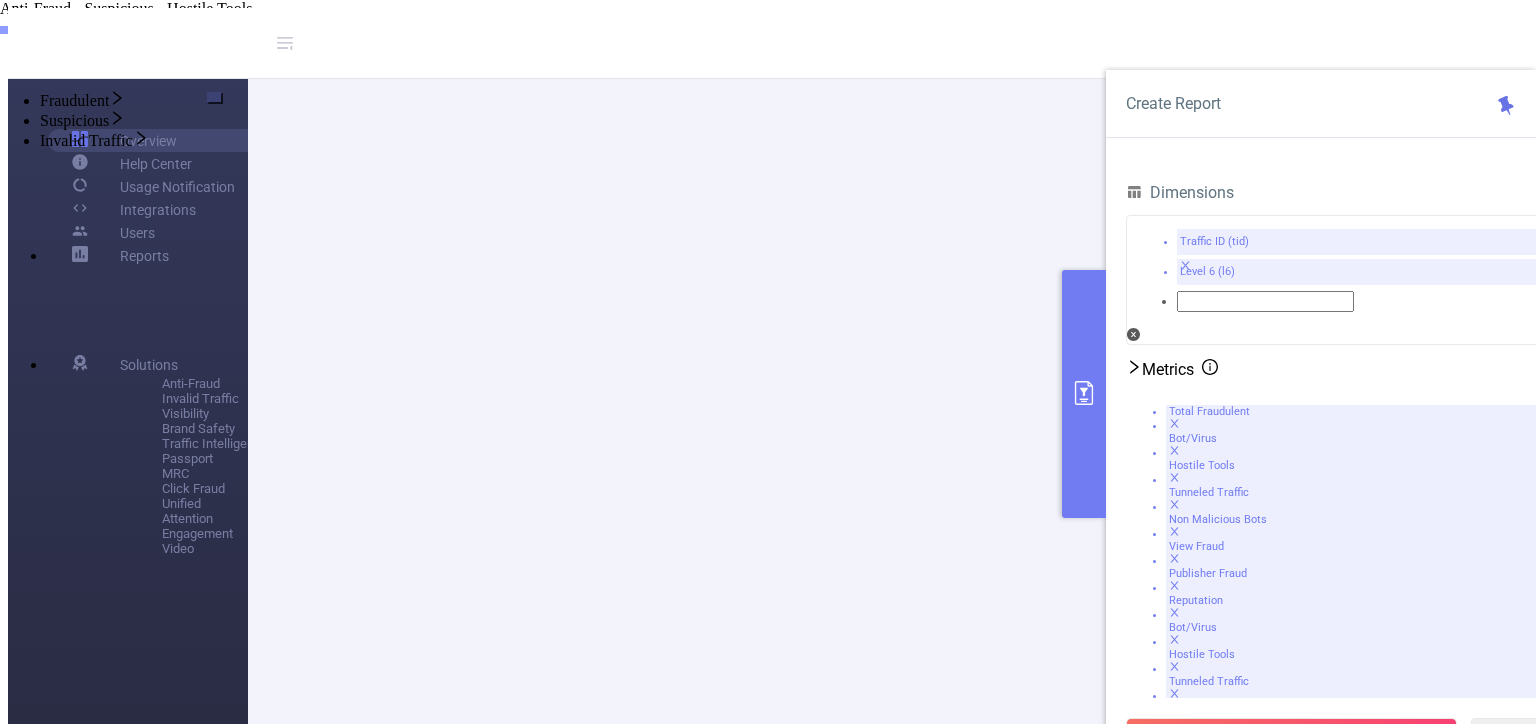 click on "Fraudulent" at bounding box center [788, 100] 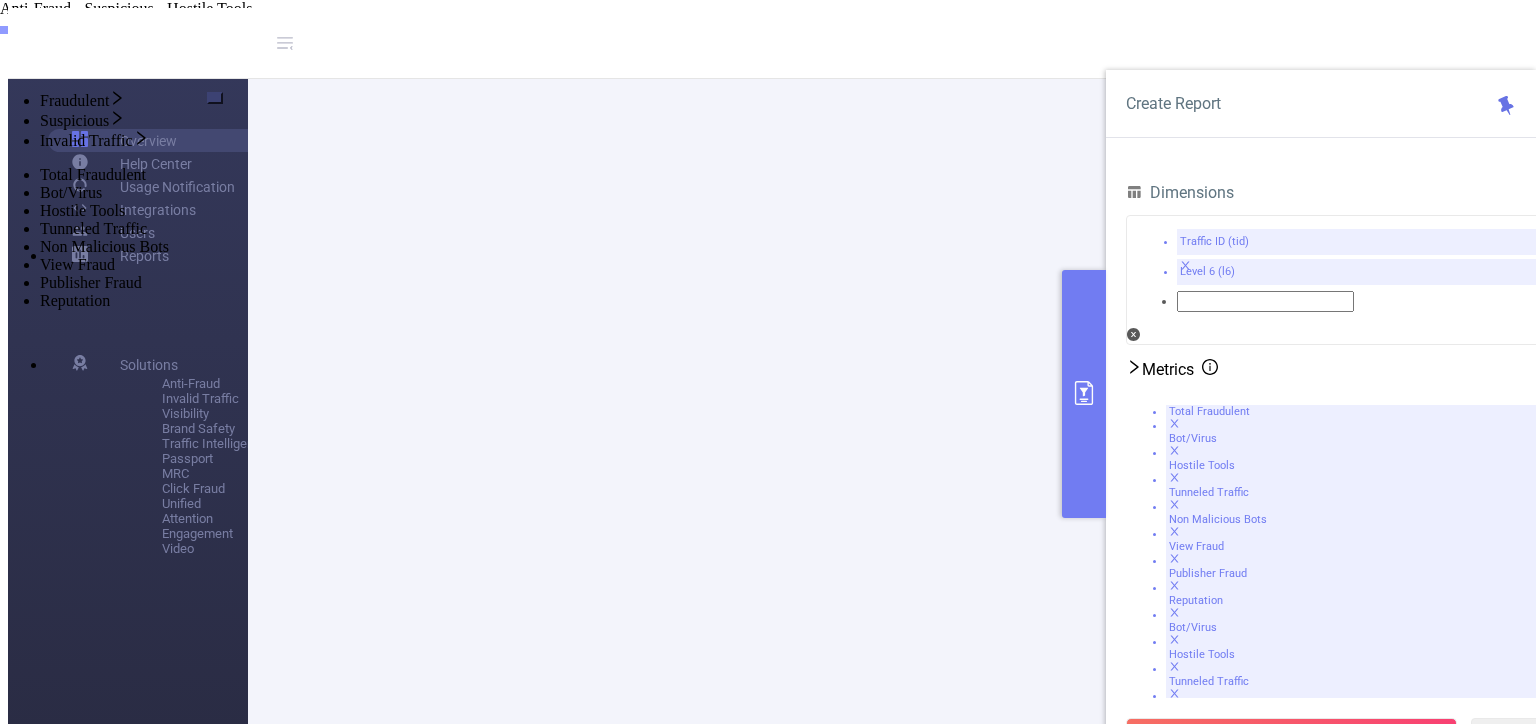 click on "Total Fraudulent" at bounding box center [788, 25] 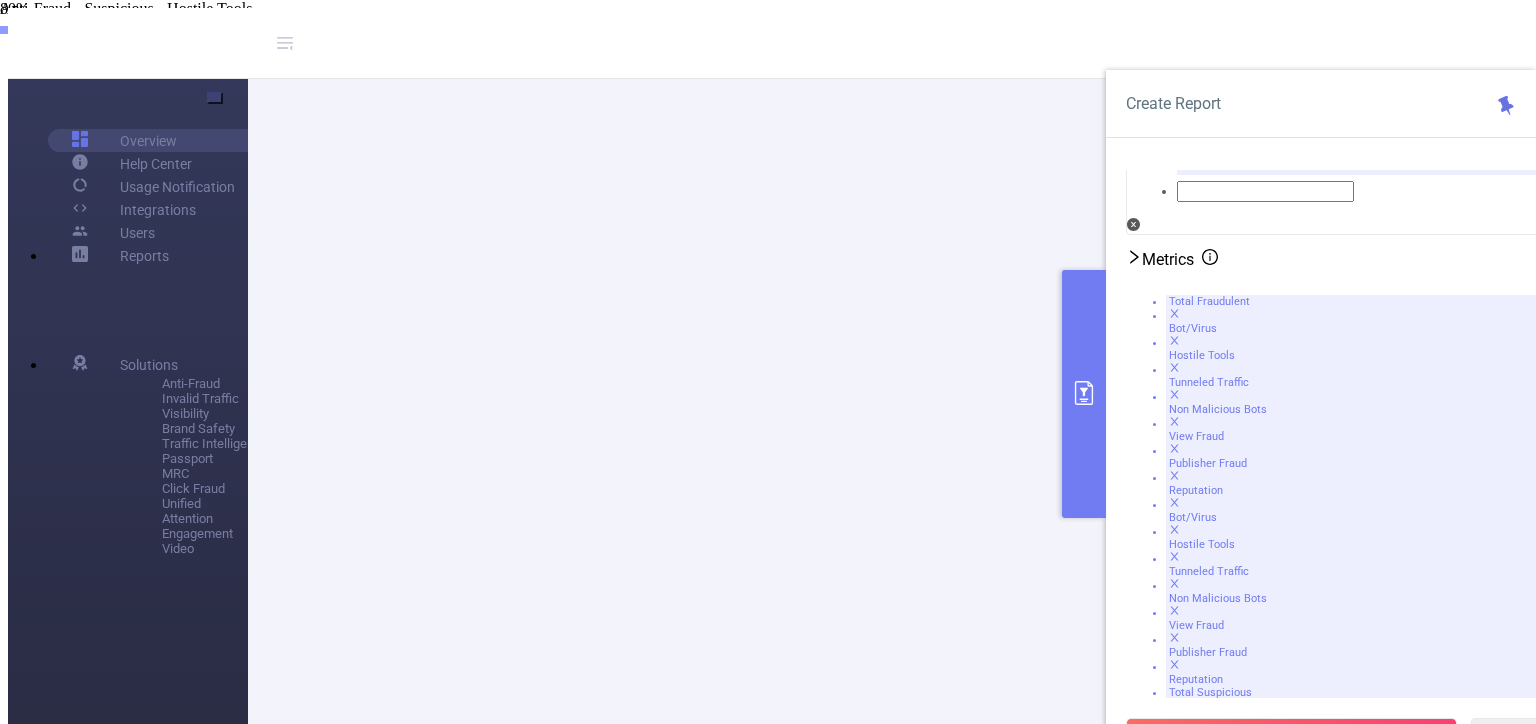 drag, startPoint x: 1136, startPoint y: 530, endPoint x: 1337, endPoint y: 532, distance: 201.00995 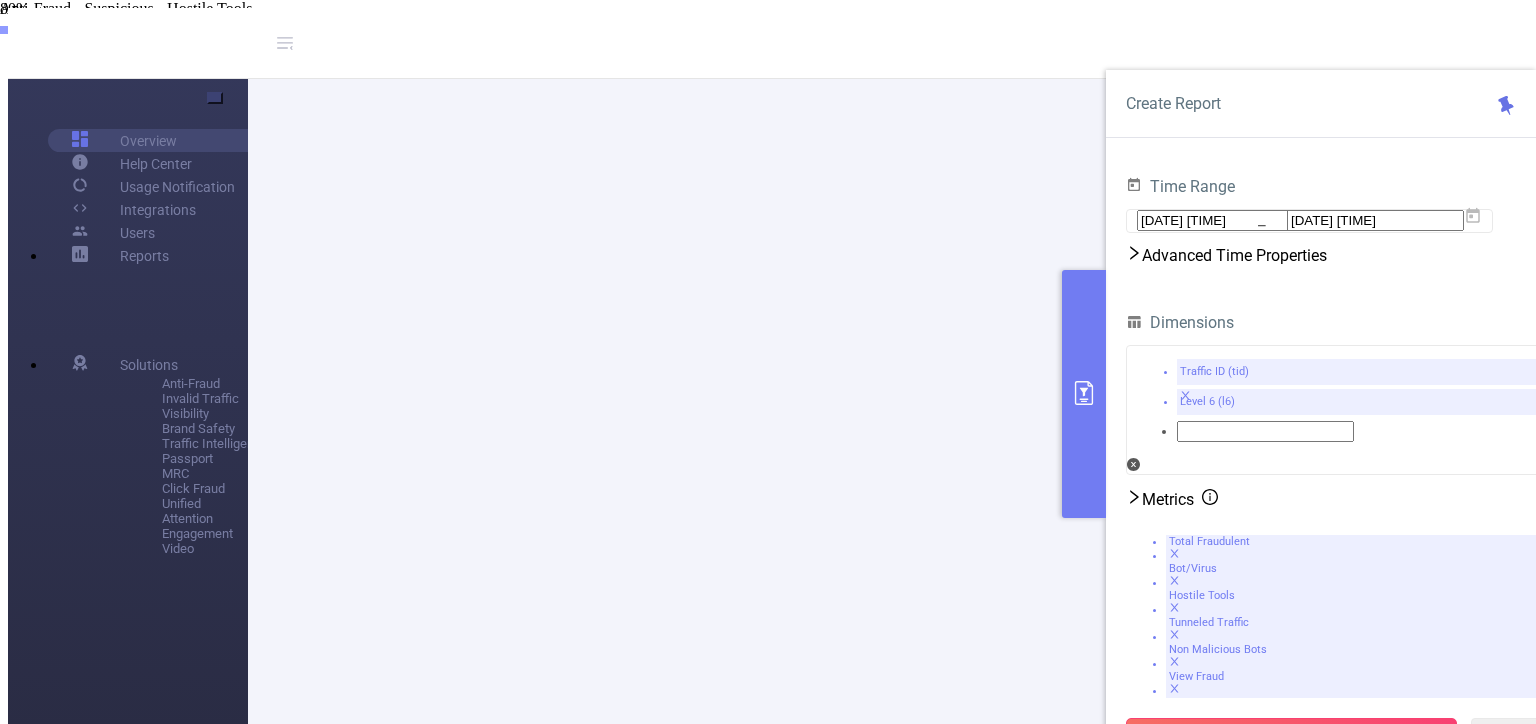 click on "Run Report" at bounding box center [1291, 736] 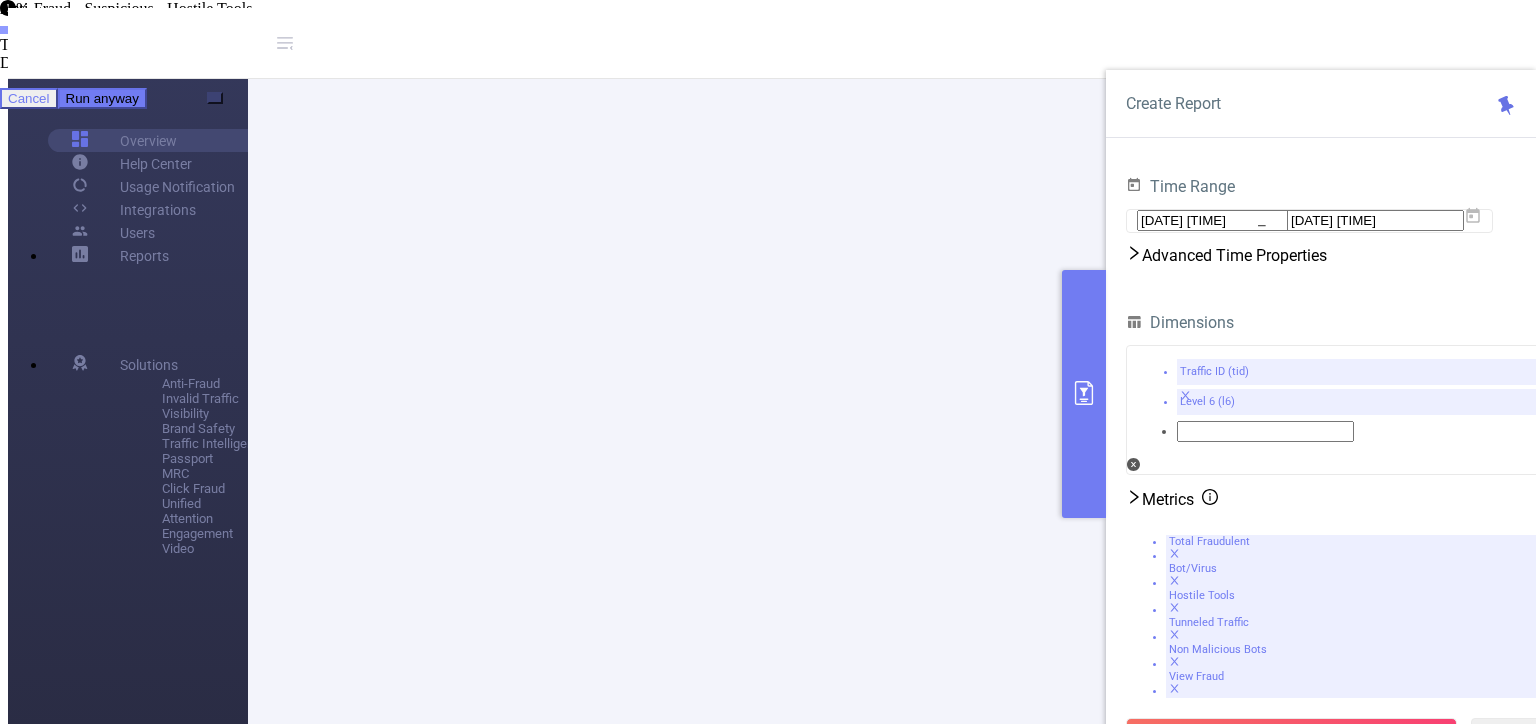 click on "There is a condition or a filter that is not applied. Click 'Add' to apply it. Do you want to run the report anyway?" at bounding box center (768, 54) 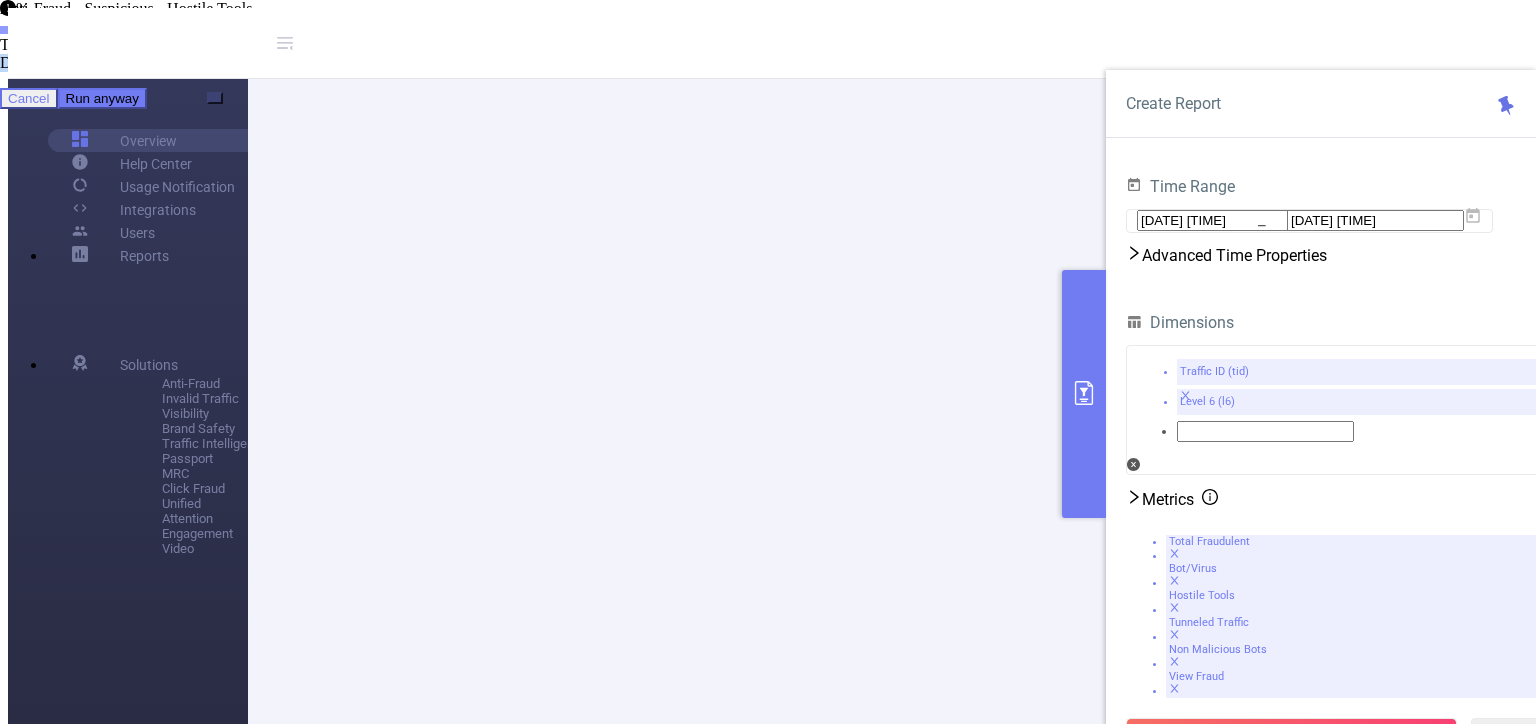 click on "There is a condition or a filter that is not applied. Click 'Add' to apply it. Do you want to run the report anyway?" at bounding box center (768, 54) 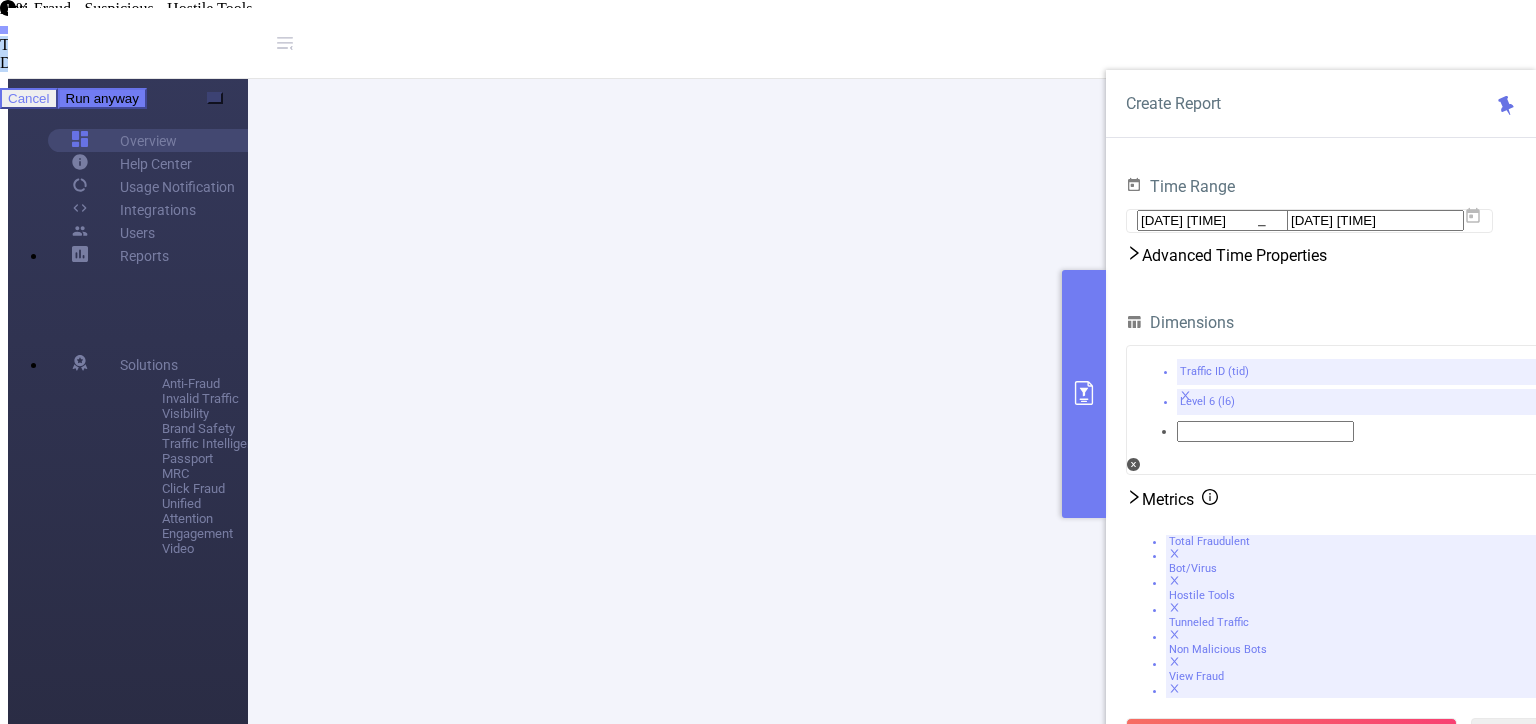 drag, startPoint x: 1312, startPoint y: 592, endPoint x: 1051, endPoint y: 560, distance: 262.95438 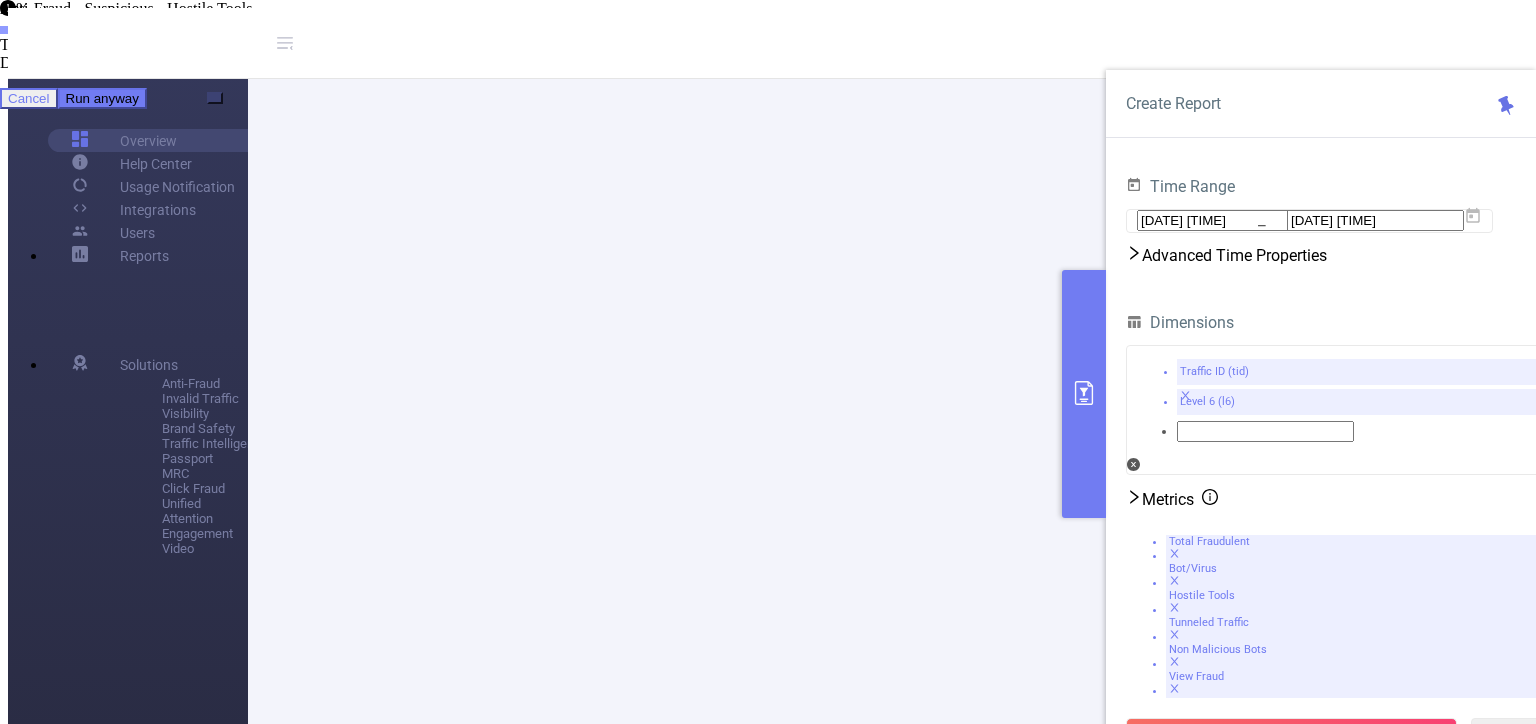 click on "Time Range [DATE] [TIME]   _   [DATE] [TIME] Advanced Time Properties    Dimensions Traffic ID (tid) Level 6 (l6)   Metrics Total Fraudulent Bot/Virus Hostile Tools Tunneled Traffic Non Malicious Bots View Fraud Publisher Fraud Reputation Bot/Virus Hostile Tools Tunneled Traffic Non Malicious Bots View Fraud Publisher Fraud Reputation Total Suspicious Total General IVT Data Centers Disclosed Bots Known Crawlers Irregular Activity Non-rendered Ads Proxy Traffic Automated and Emulated Activity Inventory Spoofing Falsified or Manipulated Incentivized, Malware, or Out-of-Store Obstructed Ads Undisclosed Detection Total Sophisticated IVT Total IVT Total IVT      Conditions  Traffic ID (tid) Contains mobi   Add    Filters Anti-Fraud / Fraudulent / Total Fraudulent % # 0% 100% Add Total Transactions ≥ 50" at bounding box center (1341, 985) 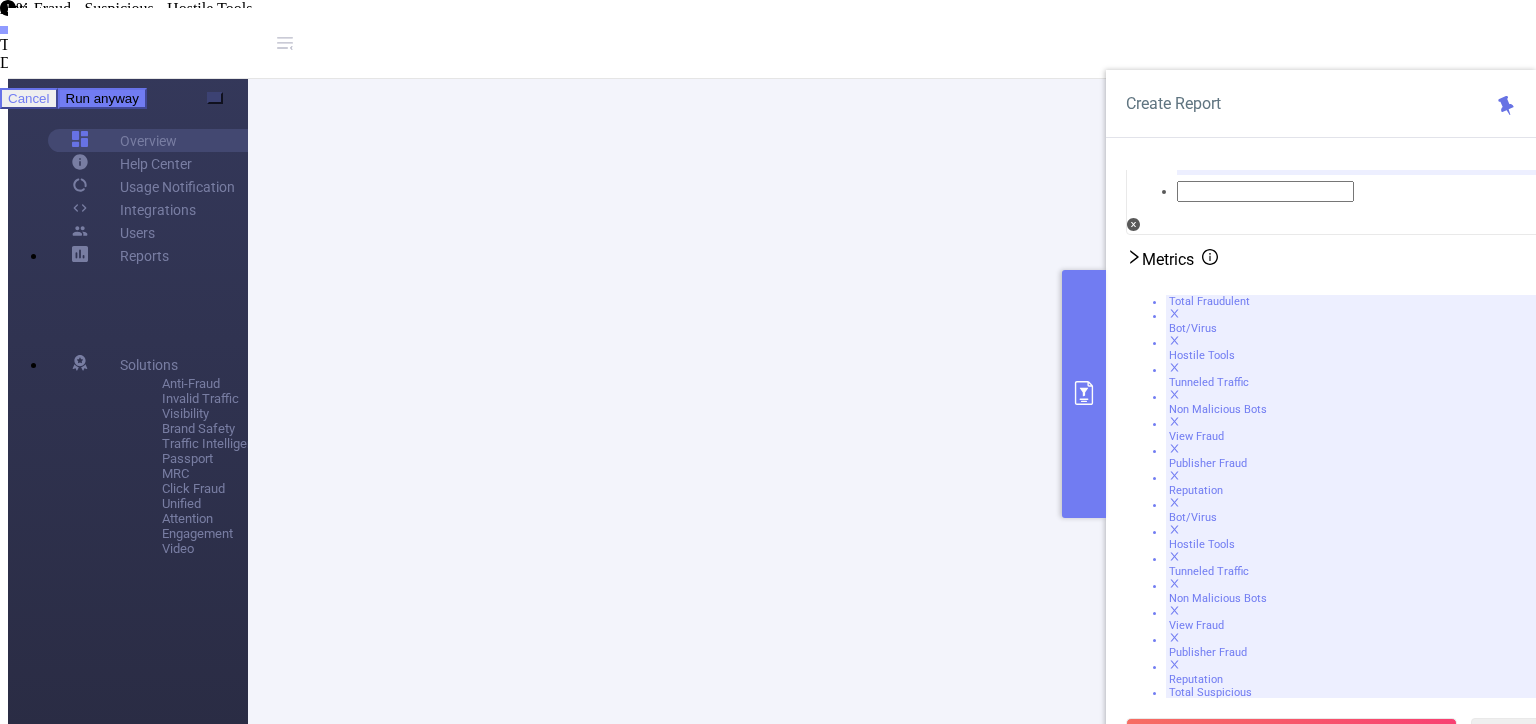 click on "Add" at bounding box center (1534, 1280) 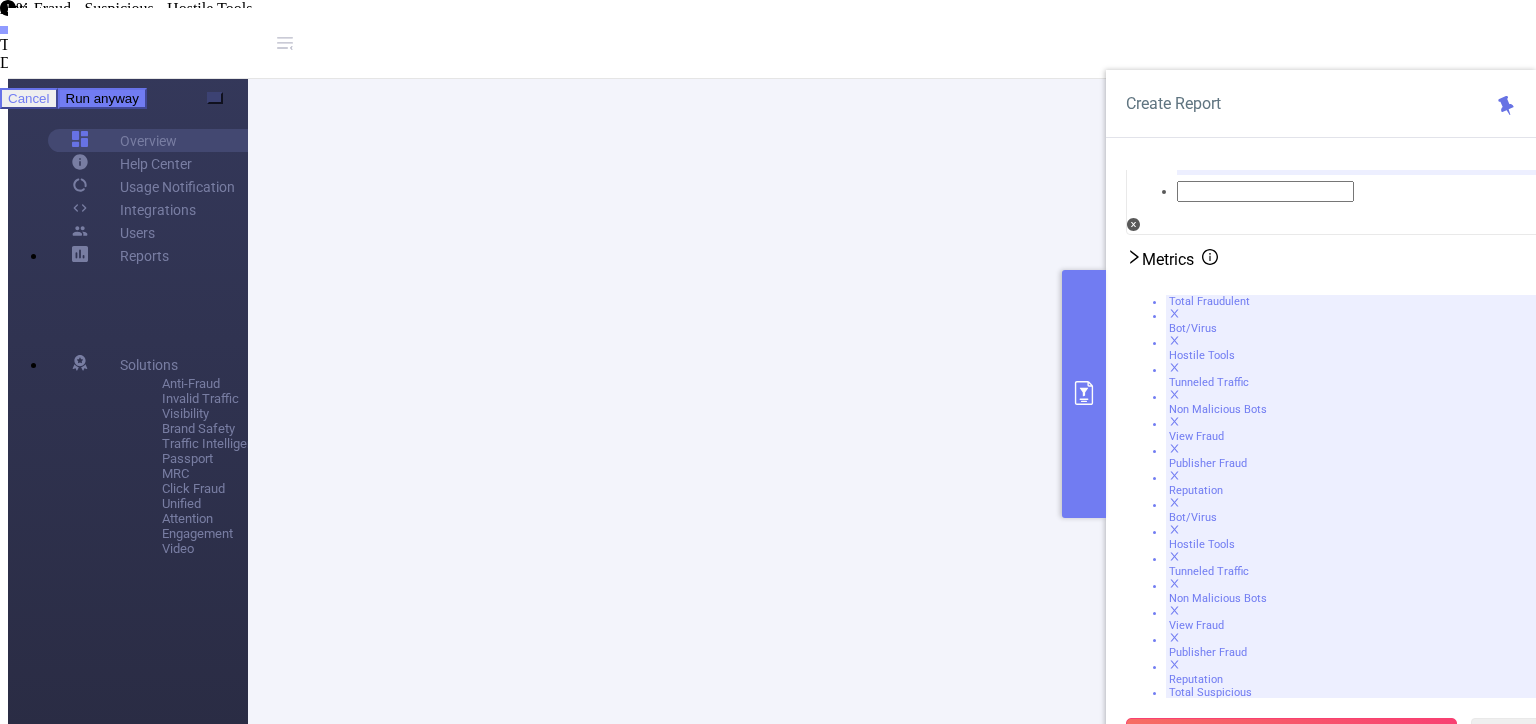 click on "Run Report" at bounding box center [1291, 736] 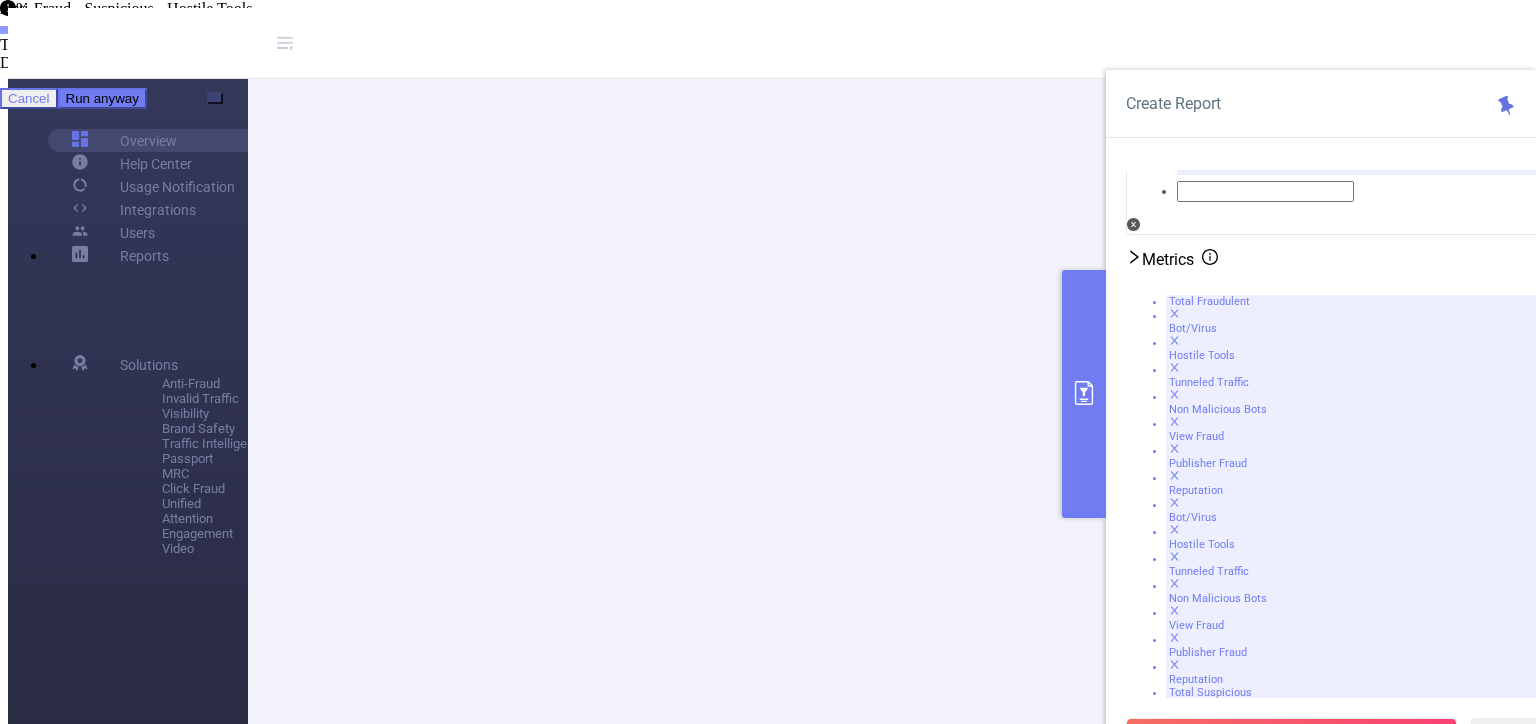 click on "Cancel" at bounding box center (29, 98) 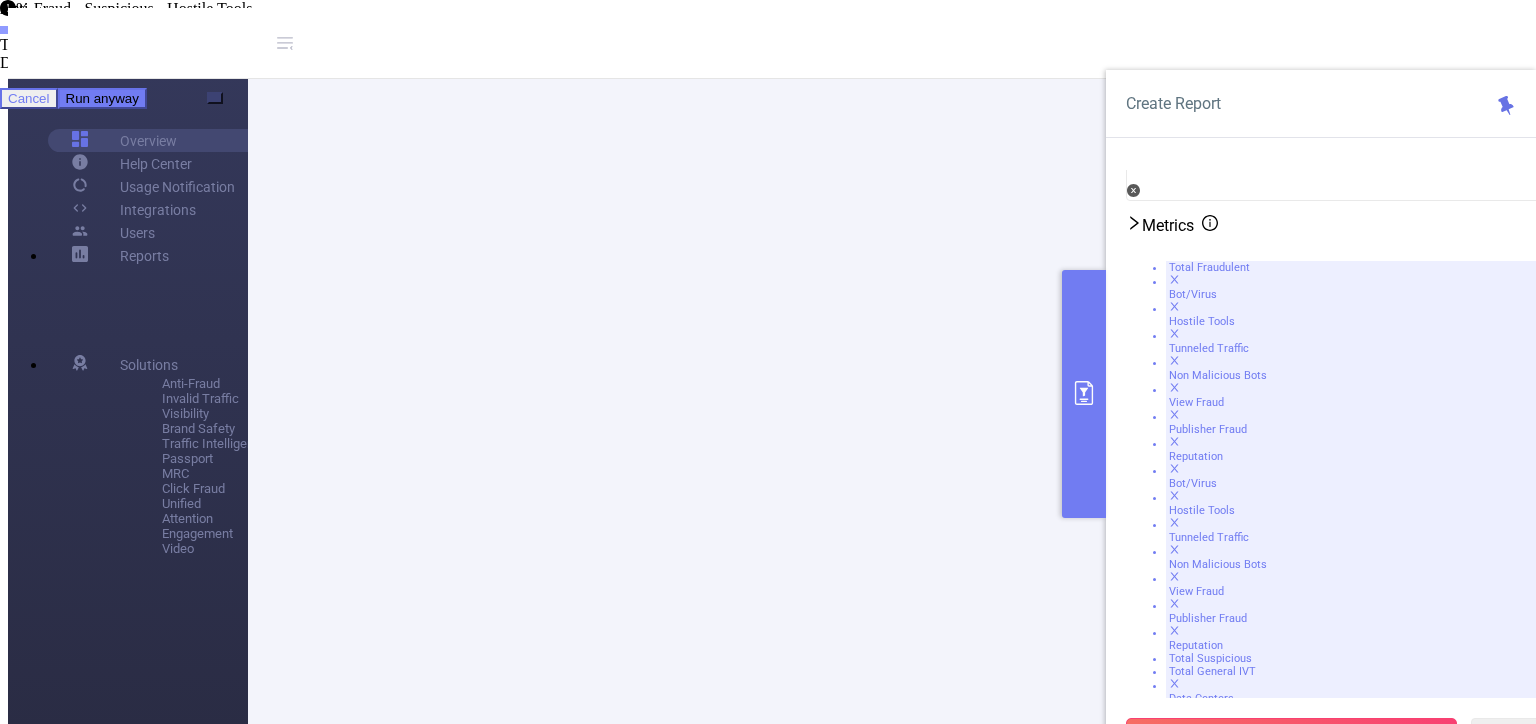 click on "Run Report" at bounding box center [1291, 736] 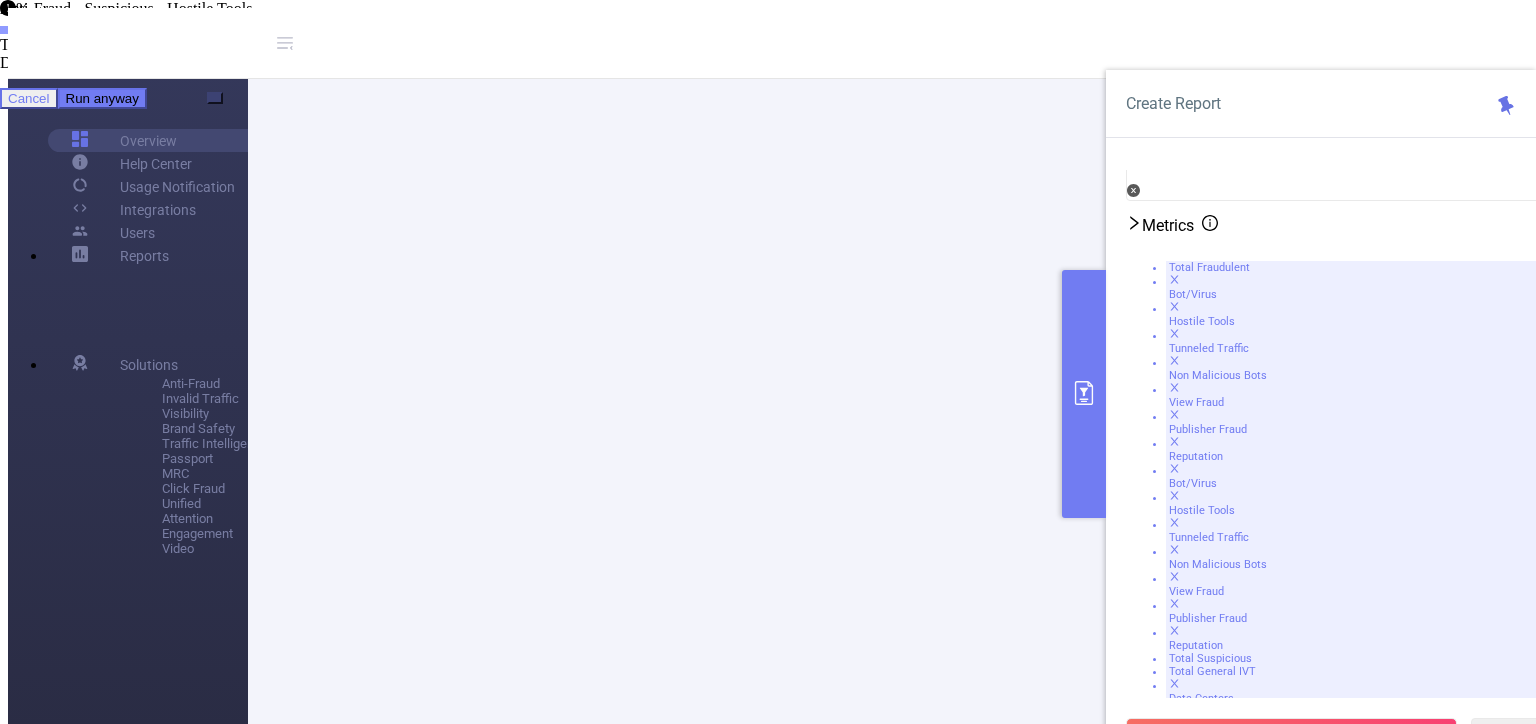 click on "There is a condition or a filter that is not applied. Click 'Add' to apply it. Do you want to run the report anyway?" at bounding box center [768, 54] 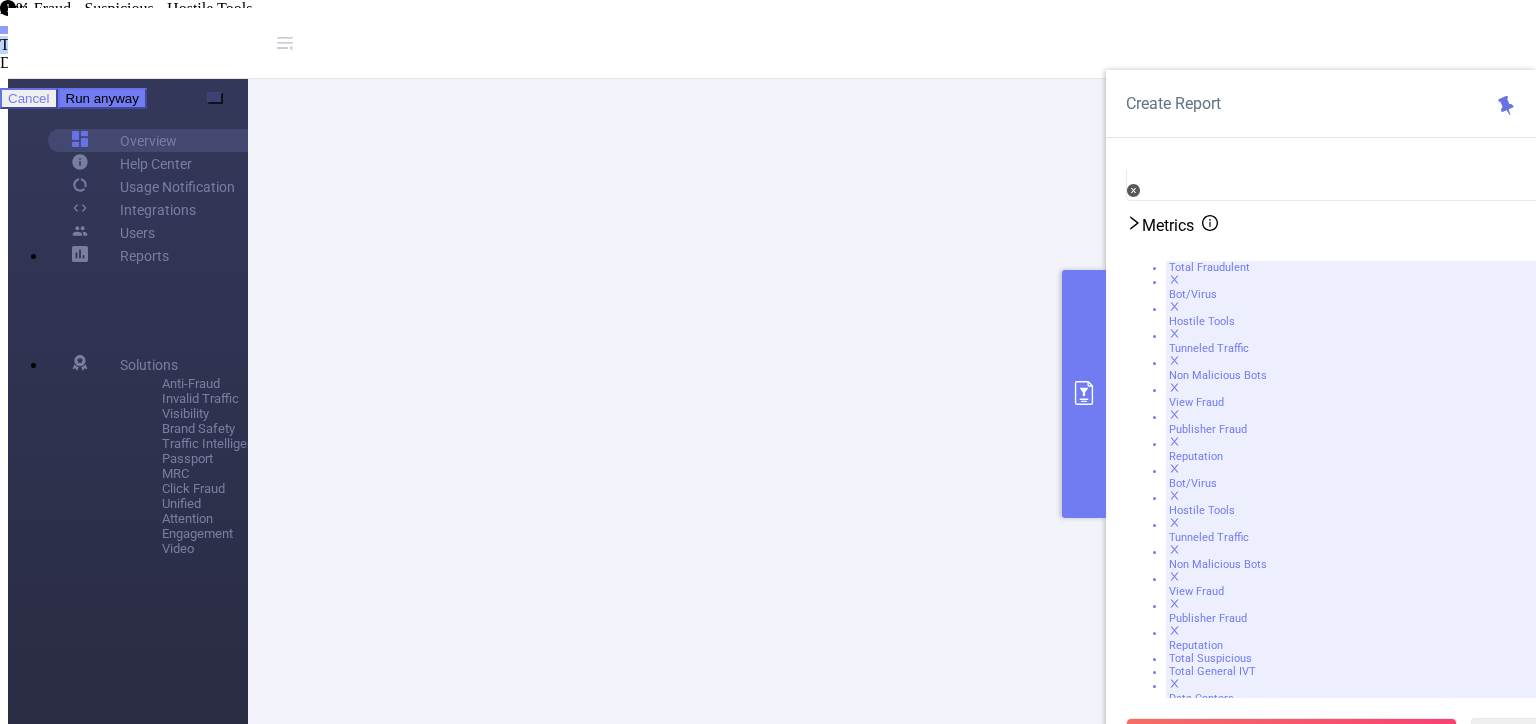 click on "There is a condition or a filter that is not applied. Click 'Add' to apply it. Do you want to run the report anyway?" at bounding box center [768, 54] 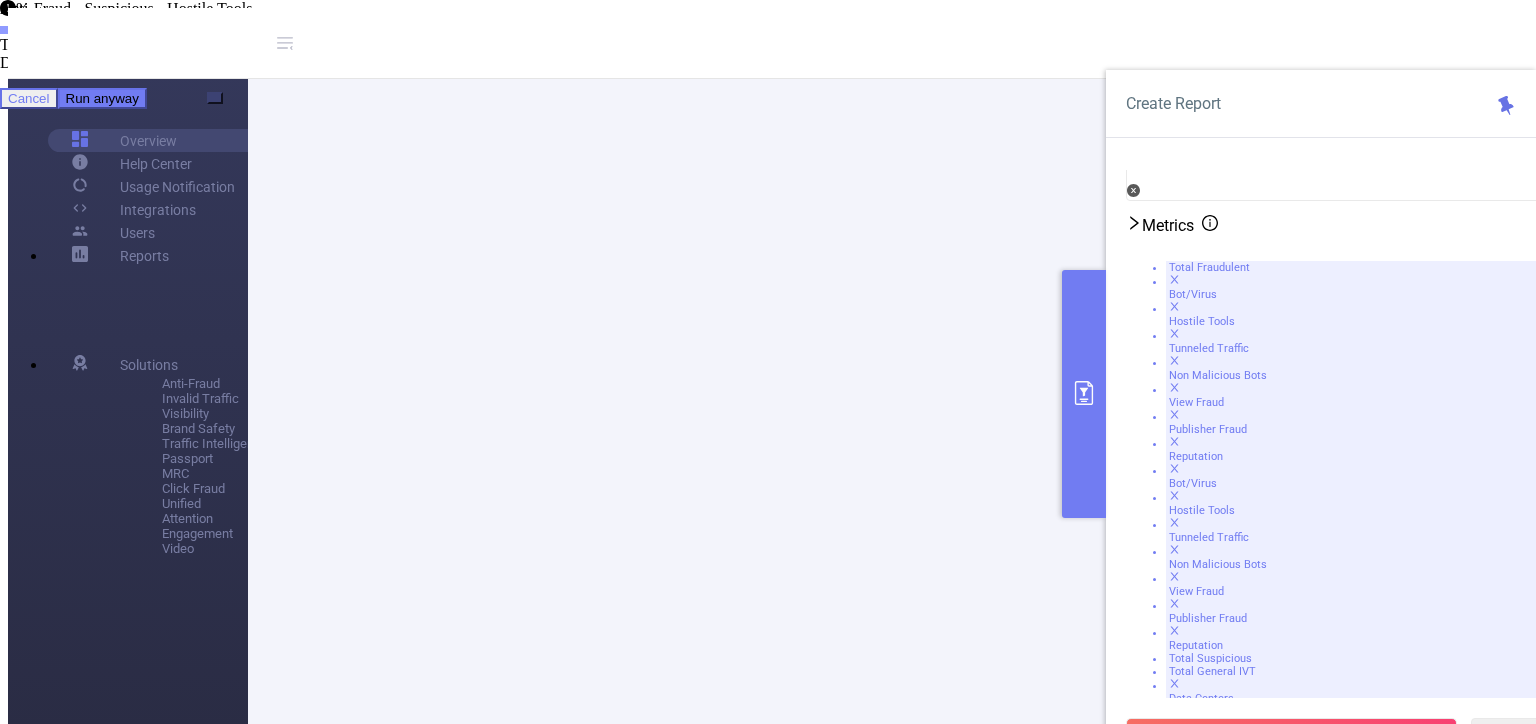 click on "Run anyway" at bounding box center [102, 98] 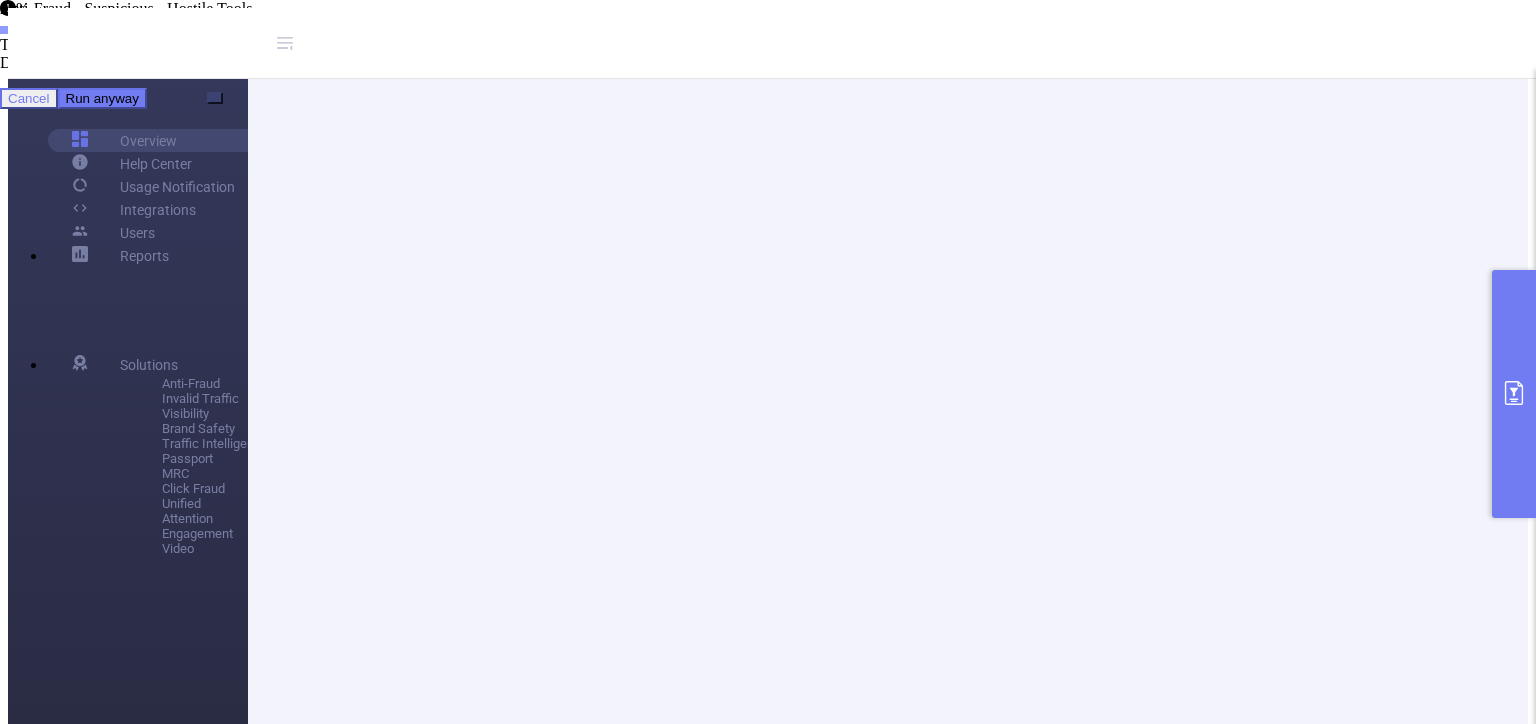 scroll, scrollTop: 200, scrollLeft: 0, axis: vertical 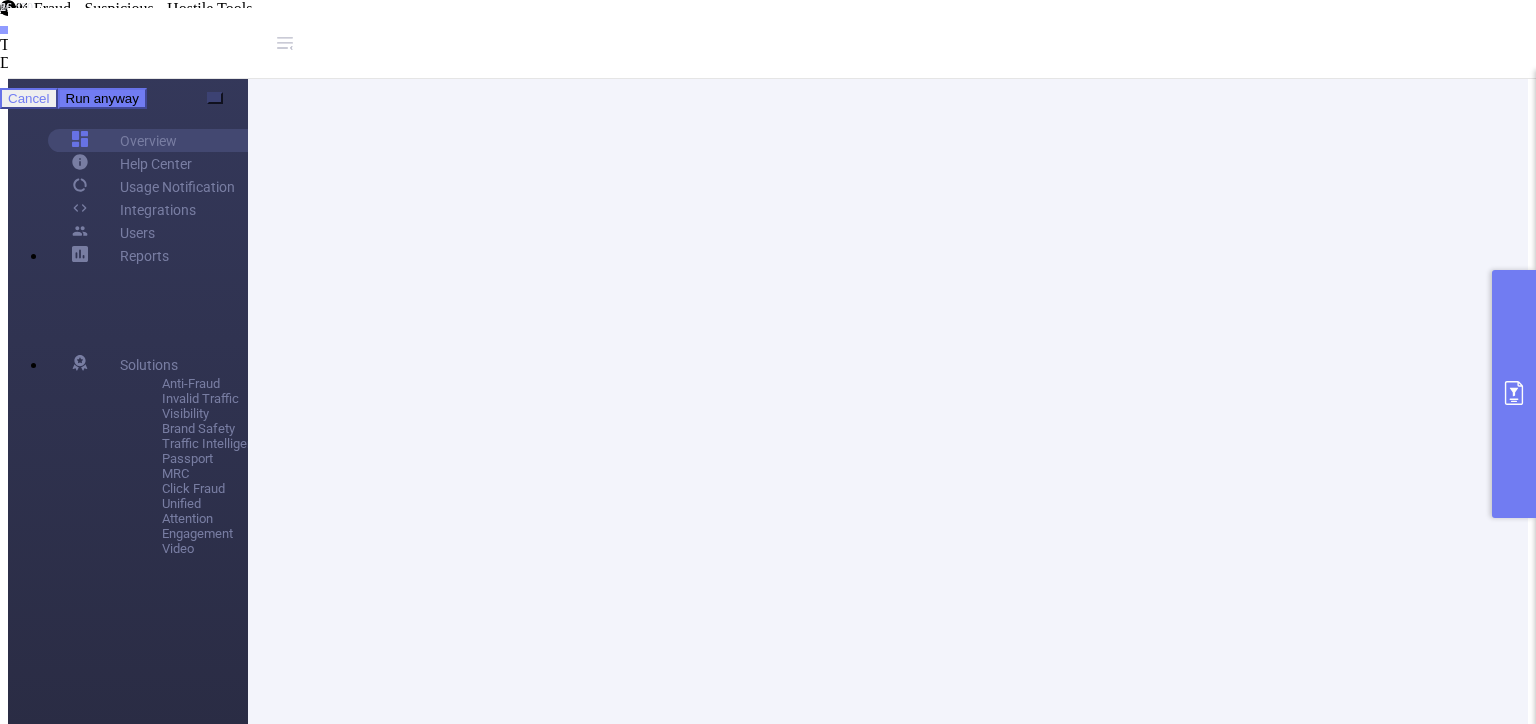 click at bounding box center [1104, 2760] 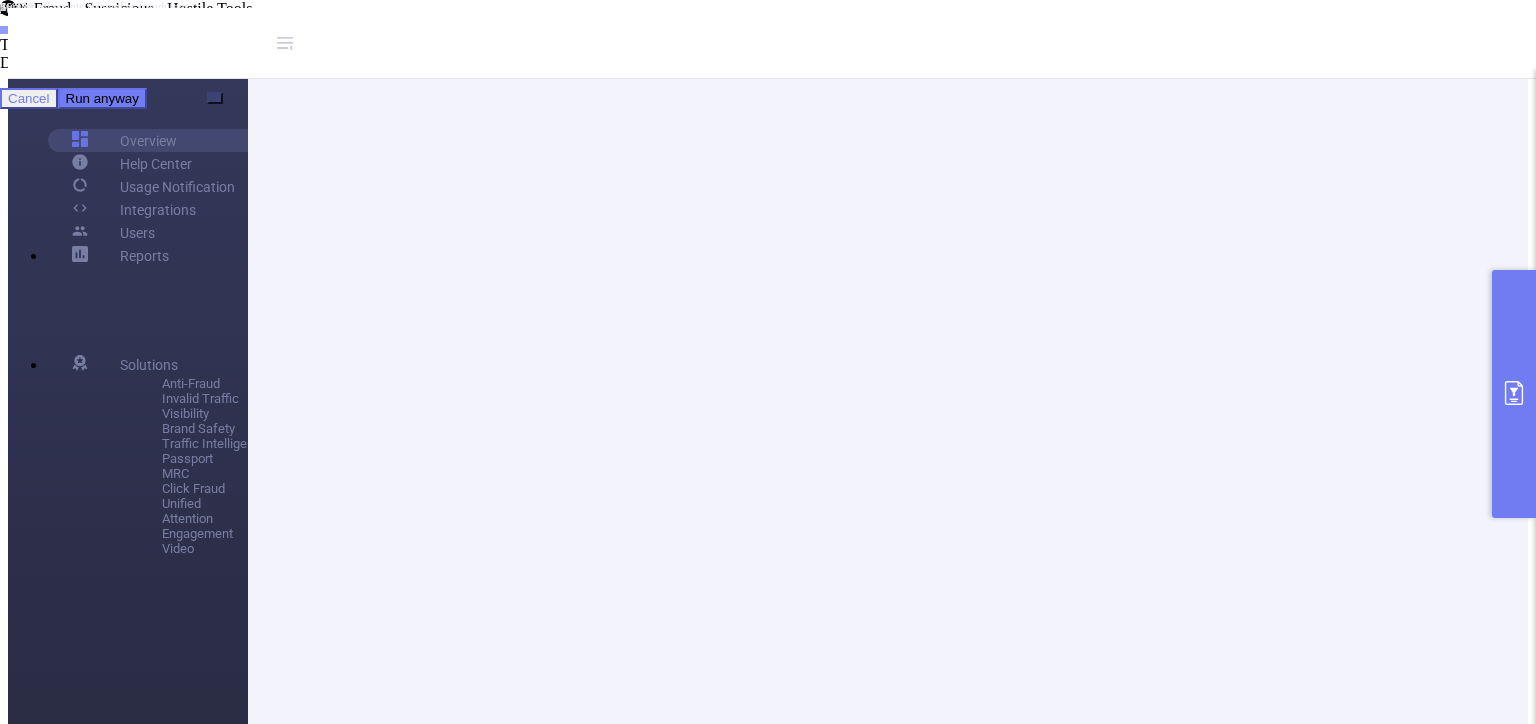 scroll, scrollTop: 421, scrollLeft: 0, axis: vertical 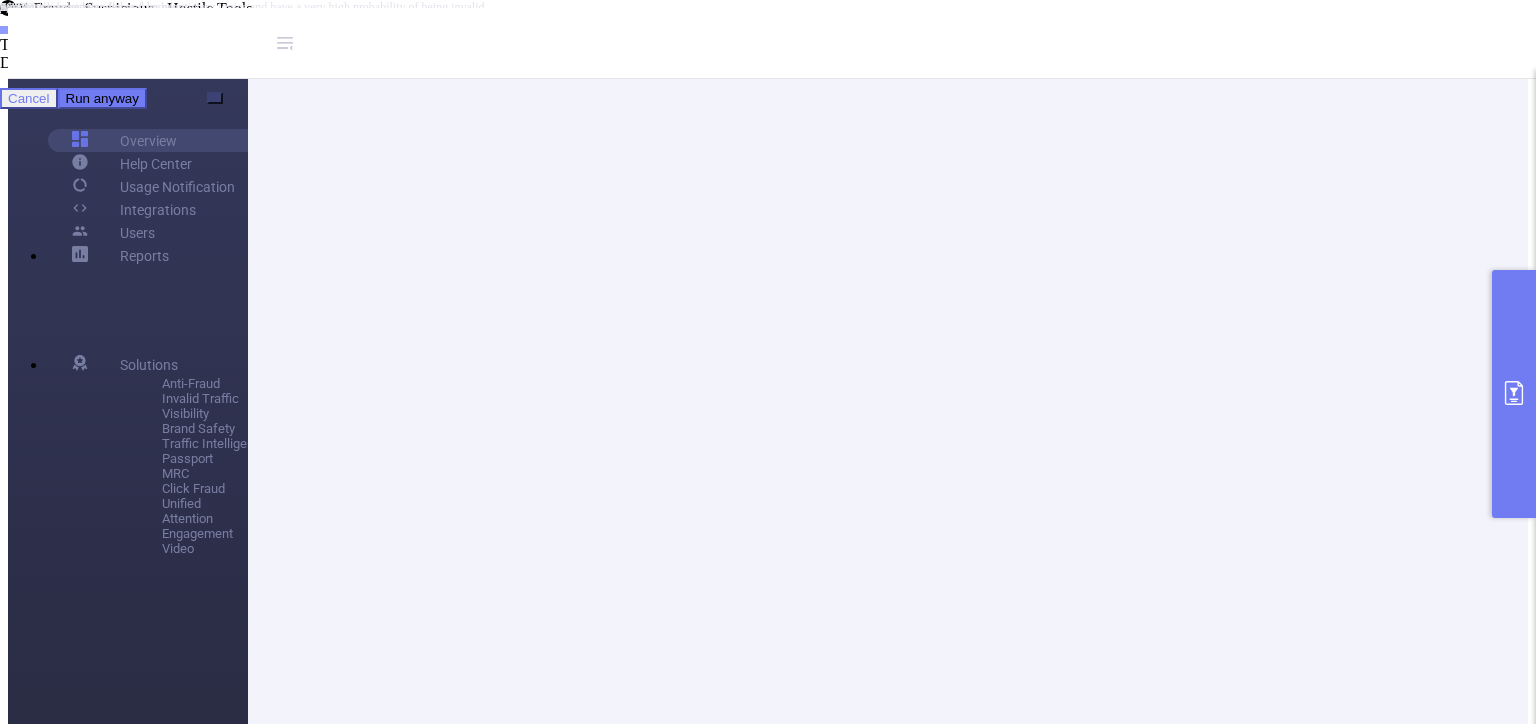 click at bounding box center (462, 2790) 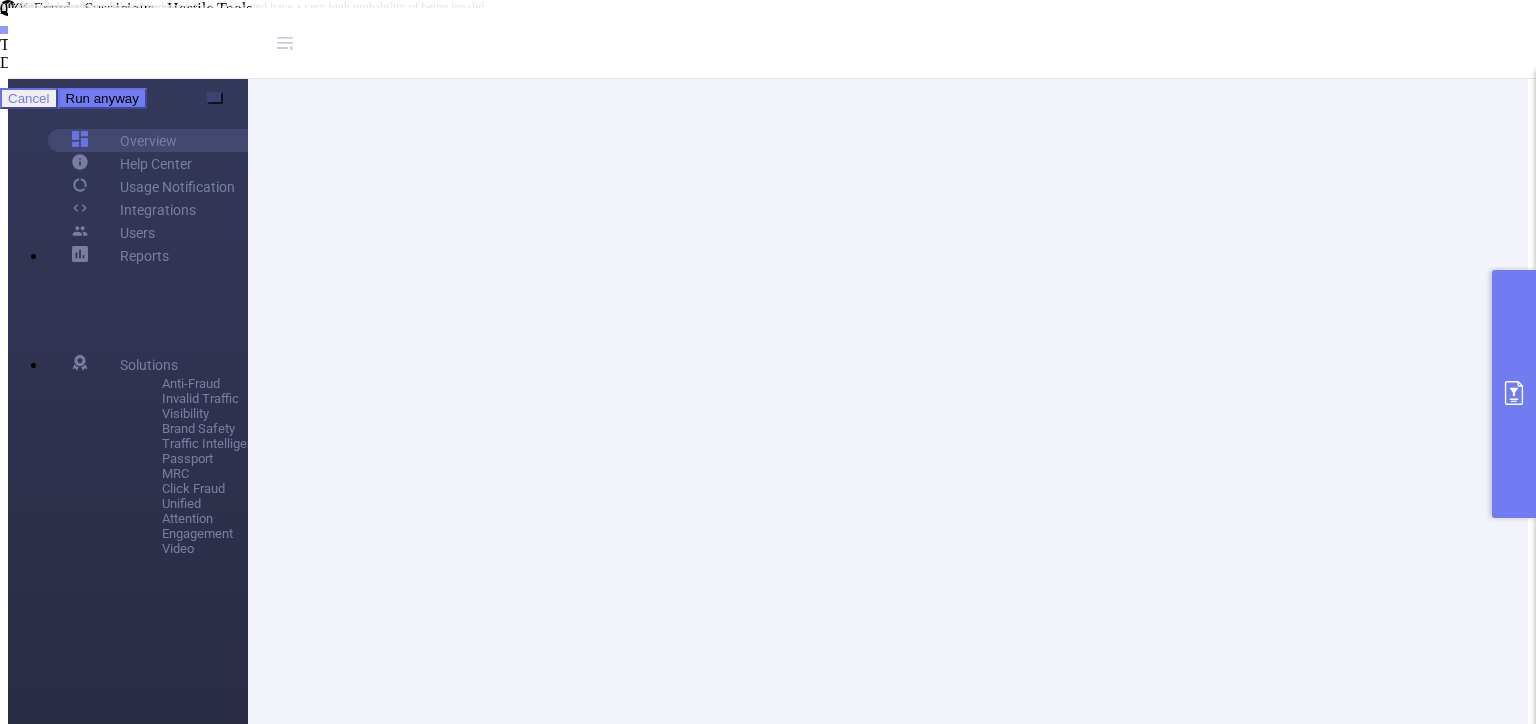 click on "% # Download PDF Traffic ID   Level 6   Total Transactions   Fraudulent Suspicious Invalid Traffic General IVT Sophisticated IVT IVT Total Fraudulent   Total Suspicious   Total IVT   Total General IVT   Total Sophisticated IVT   Total IVT   Mobidriven [IP ADDRESS] 201,628 100% 0% 100% 94.9% 5.1% 100% Mobidriven [IP ADDRESS] 0.0.0.0 119,113 4.6% 7.8% 12.4% 7.6% 4.8% 12.4% Mobidriven [IP ADDRESS] 96,627 100% 0% 100% 98.4% 1.6% 100% Mobidriven [IP ADDRESS] 89,928 100% 0% 100% 99.7% 0.28% 100% Mobidriven [IP ADDRESS] 79,275 100% 0% 100% 99.7% 0.33% 100% Mobidriven [IP ADDRESS] 66,508 99.9% 0.01% 99.9% 30% 69.9% 99.9% Mobidriven [IP ADDRESS] 63,170 0.51% 72.8% 73.4% 73.3% 0.01% 73.4% Mobidriven [IP ADDRESS] 61,253 100% 0% 100% 99.6% 0.41% 100% Mobidriven [IP ADDRESS] 59,192 99.9% 0.04% 99.9% 98.9% 0.97% 99.9% Mobidriven [IP ADDRESS] 51,696 99.9% 0.03% 99.9% 99.3% 0.64% 99.9% Showing 1-10 of 2000 Results 1 2 3 4 5 ••• 200 10 / page **** Values in (Brackets) are user attested" at bounding box center (585, 3115) 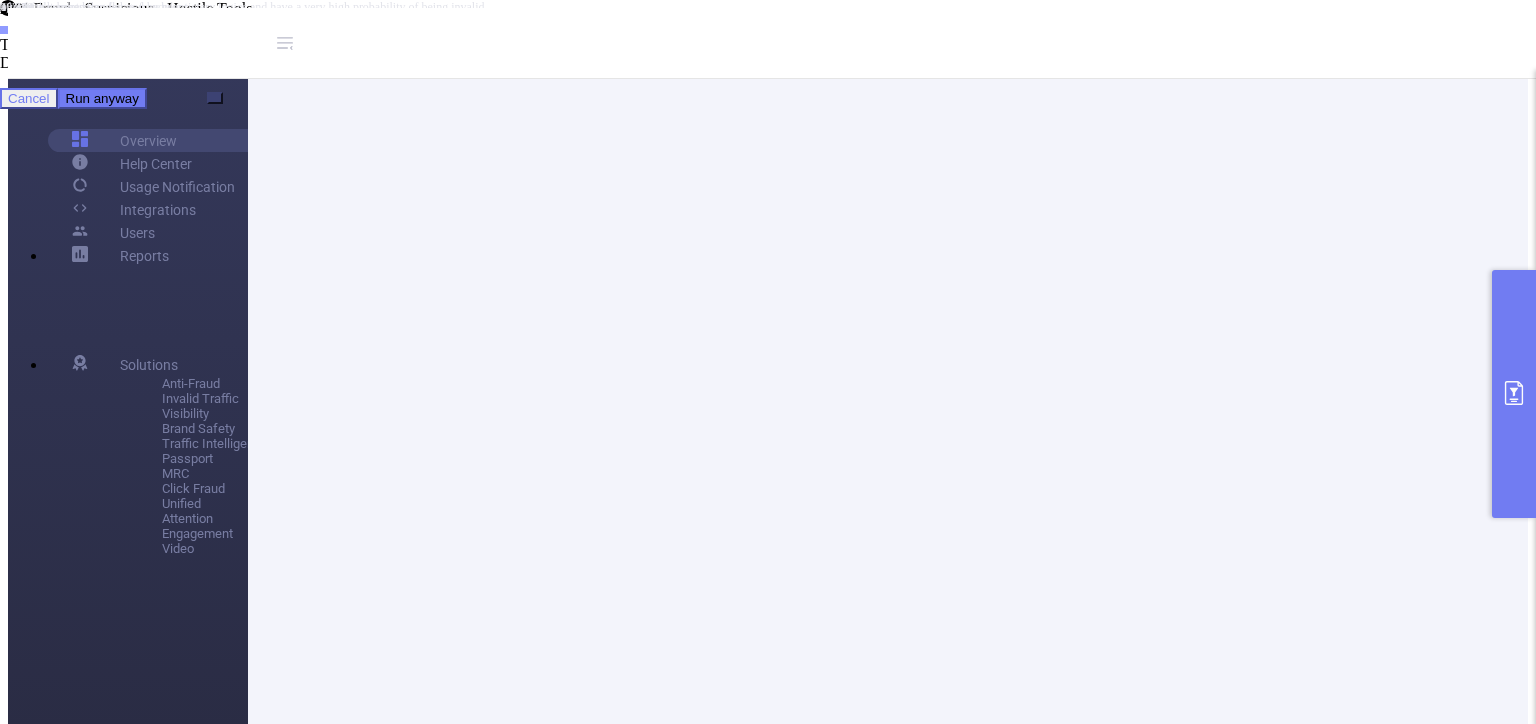 scroll, scrollTop: 221, scrollLeft: 0, axis: vertical 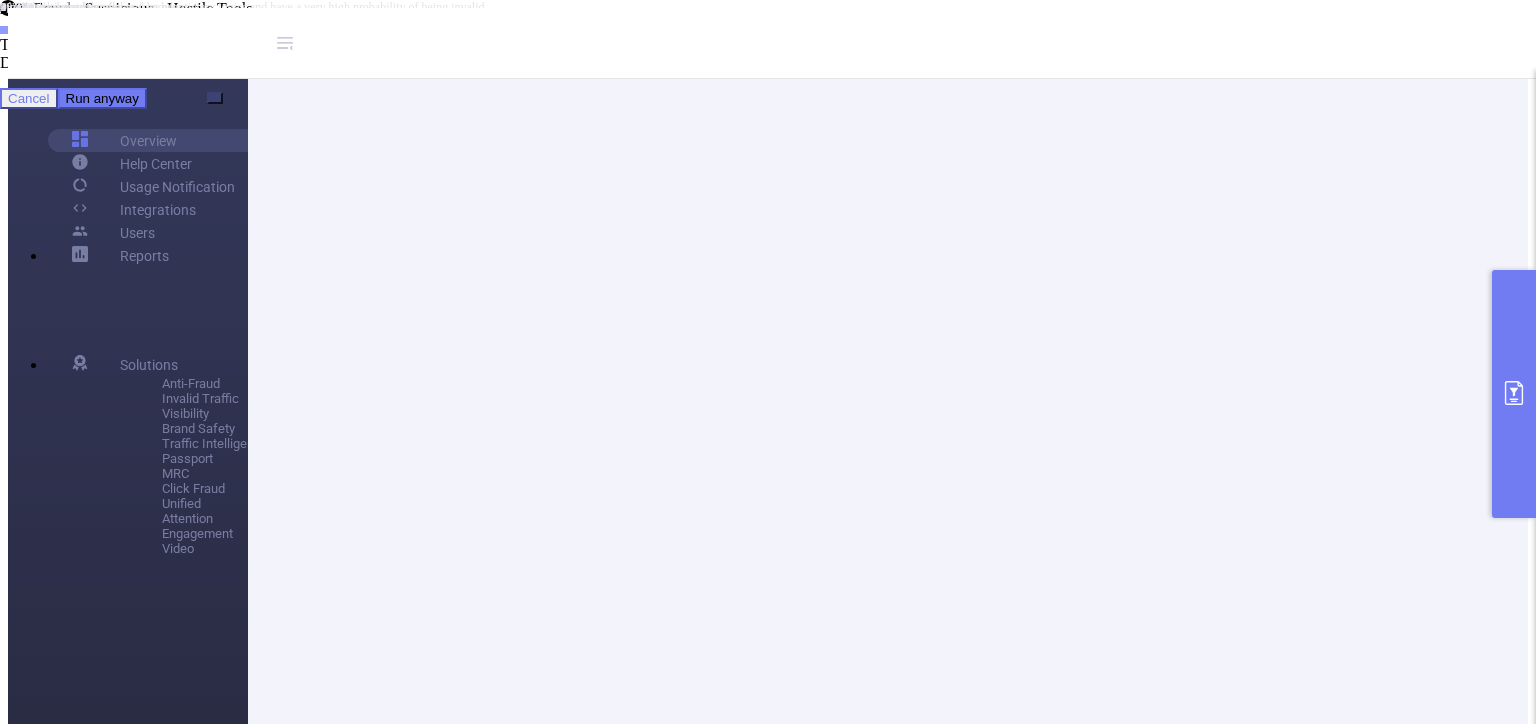 click at bounding box center (462, 2990) 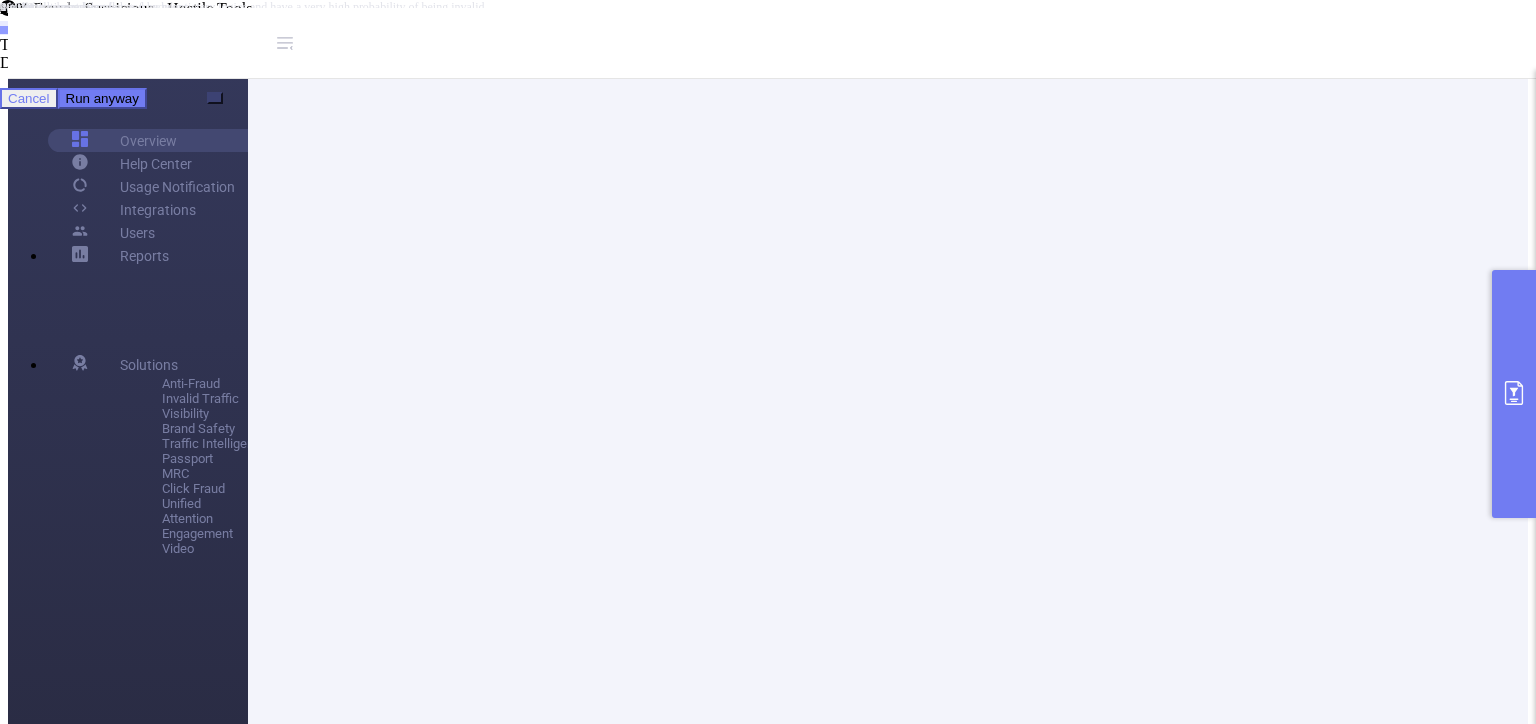 drag, startPoint x: 561, startPoint y: 591, endPoint x: 741, endPoint y: 596, distance: 180.06943 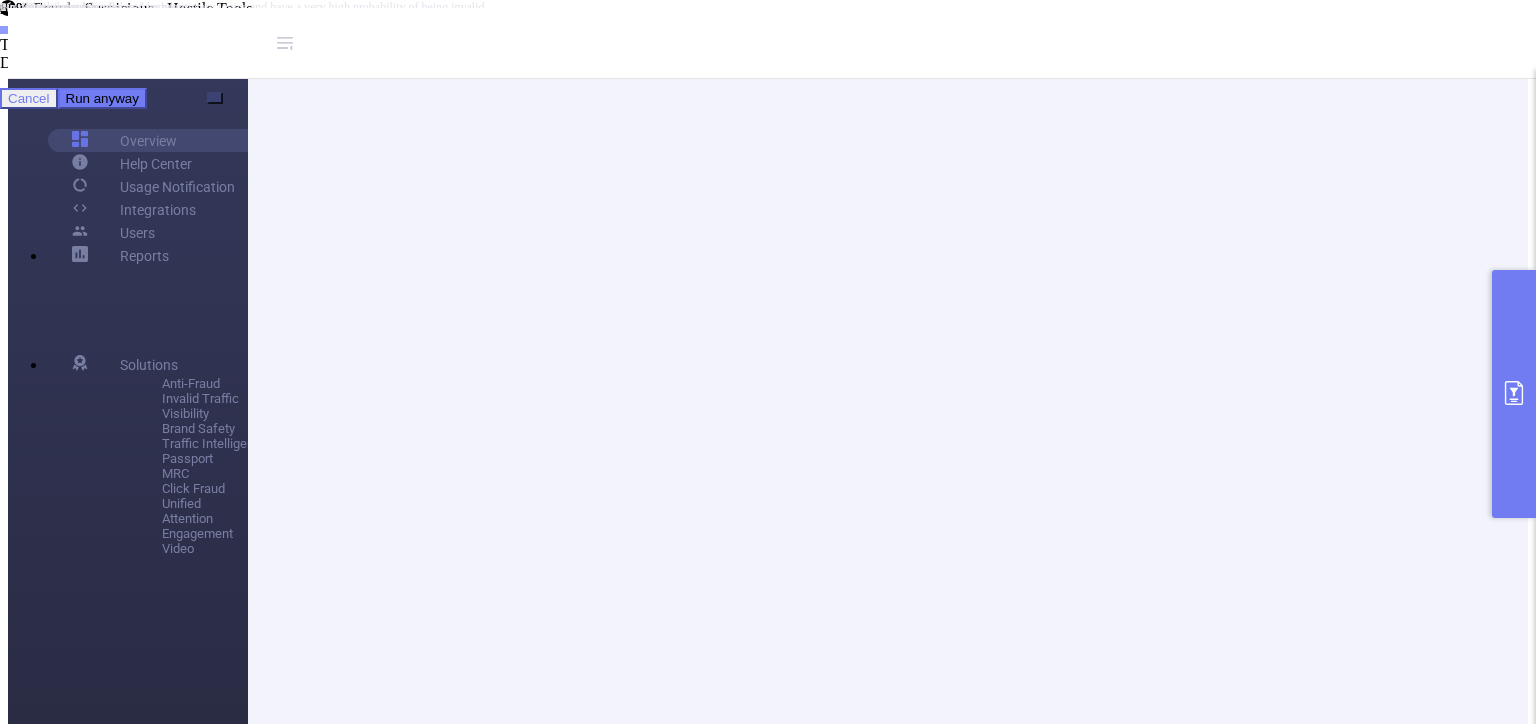 click on "Total: 109,957,239 Total: 109,957,239 5.8% Fraudulent 11.5% Suspicious 17.3% Invalid Traffic Total: 109,957,239 Total: 109,957,239 11% General 6.3% Sophisticated 17.3% Invalid Traffic Total: 109,957,239 Total: 109,957,239 5.8% Fraudulent 11.5% Suspicious 17.3% Invalid Traffic Total: 109,957,239 Total: 109,957,239 11% General 6.3% Sophisticated 17.3% Invalid Traffic Total: 109,957,239 Total: 109,957,239 5.8% Fraudulent 11.5% Suspicious 17.3% Invalid Traffic 1 2       Traffic Over Time           IVT by Category           General & Sophisticated IVT by Category     11/06 14/06 17/06 20/06 23/06 26/06 29/06 02/07 05/07 08/07 0% 5% 10% 19.8% 0 1.5M 3M 4.5M 6M Fraud Suspicious Invalid Traffic General IVT Sophisticated IVT Total Invalid Traffic Total Transactions 08/07/2025   Highlights   Most fraudulent traffic streams by Traffic Type 5% Mobidriven" at bounding box center [760, 1678] 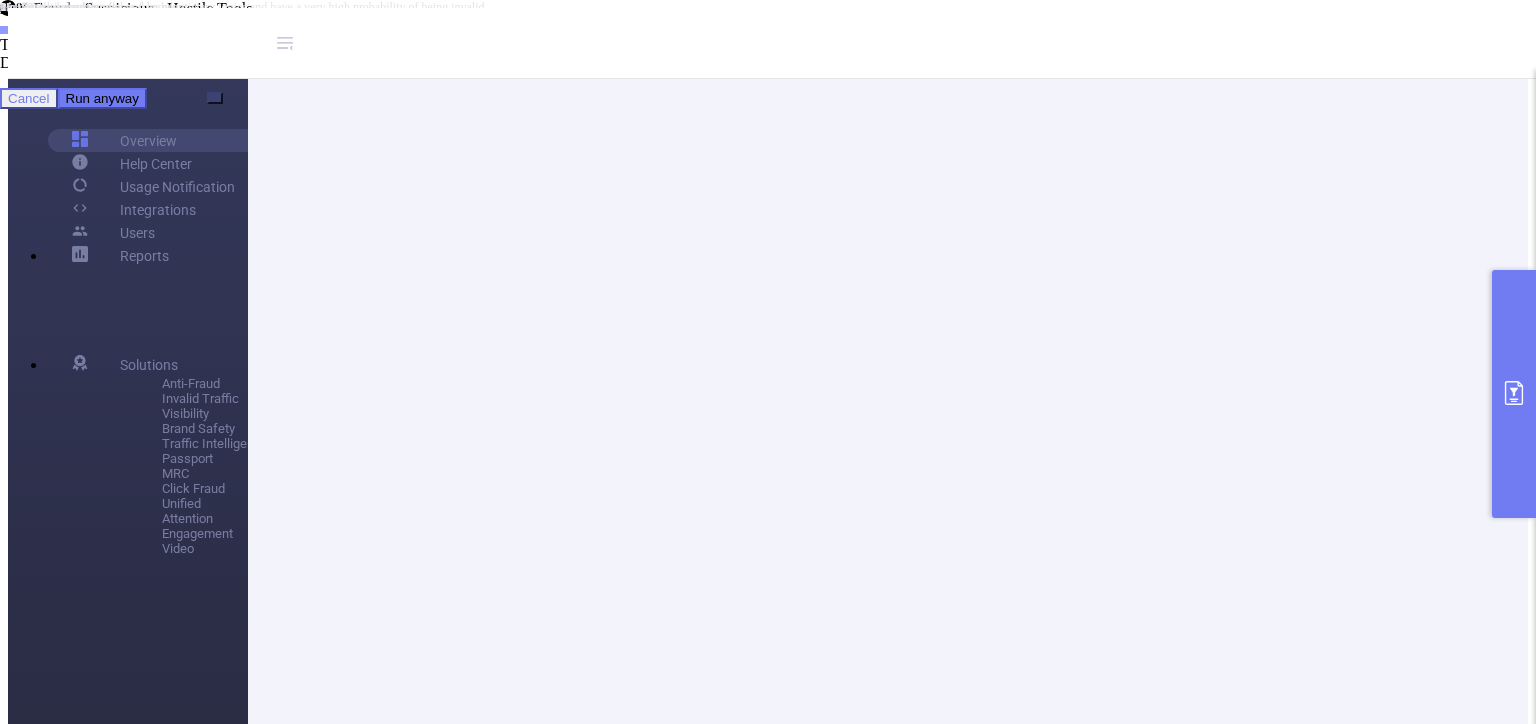 scroll, scrollTop: 221, scrollLeft: 0, axis: vertical 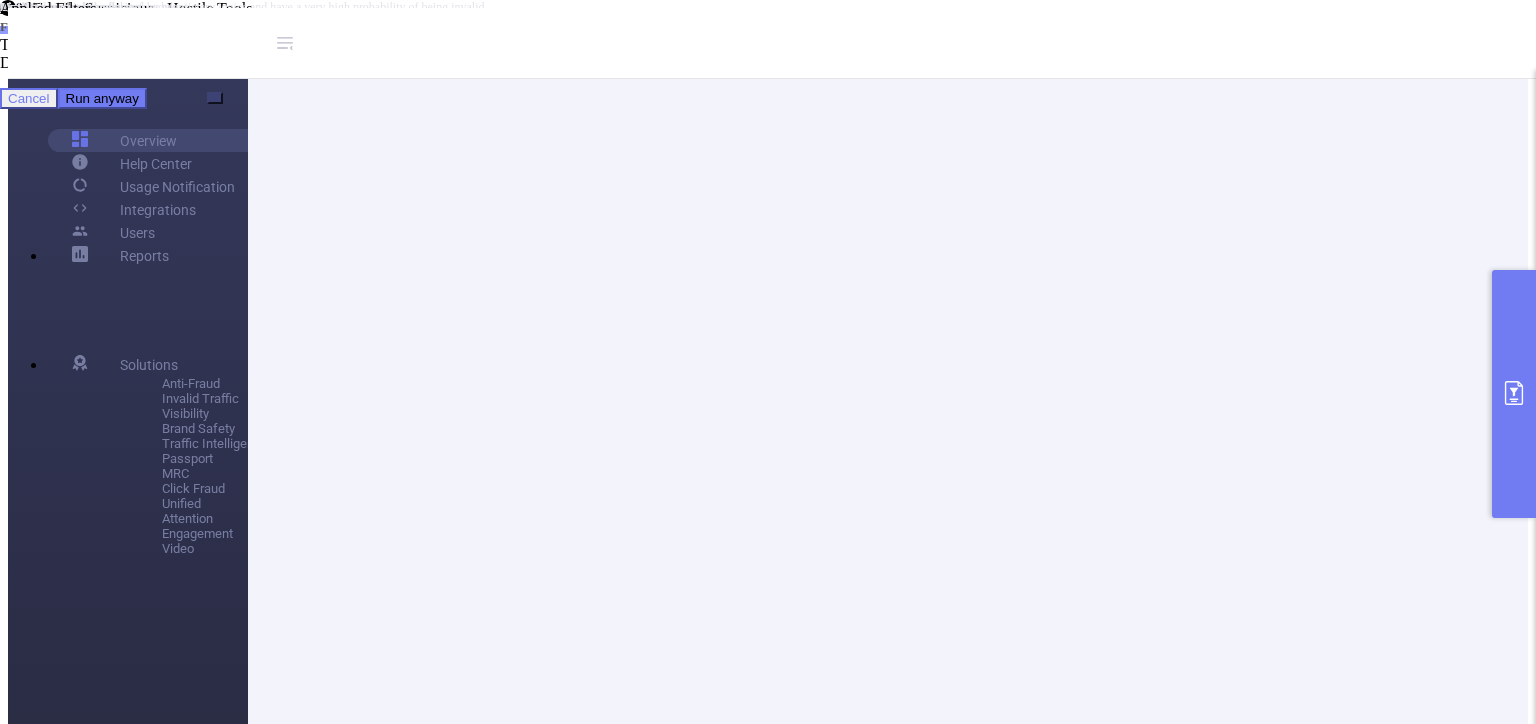 click at bounding box center (58, 2789) 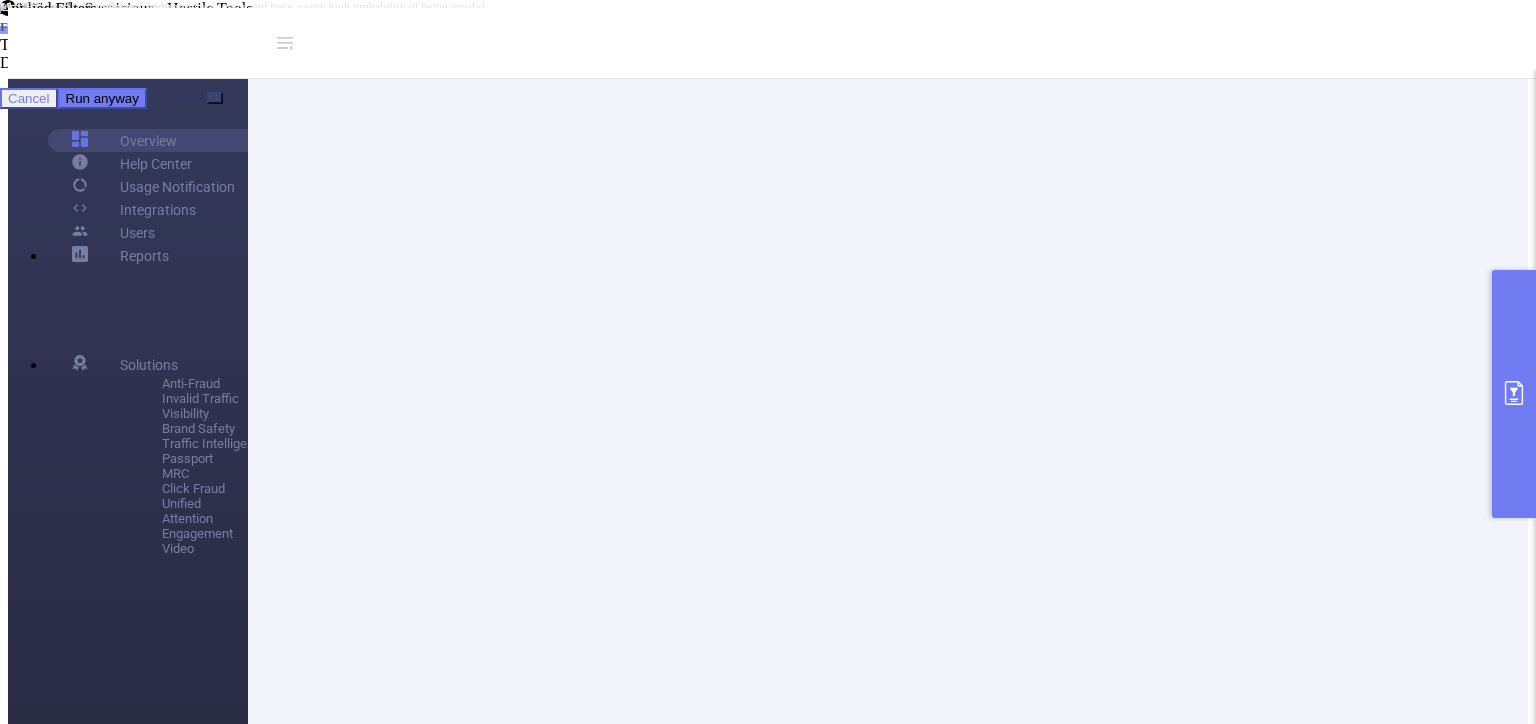 click on "Data Table" at bounding box center (768, 2609) 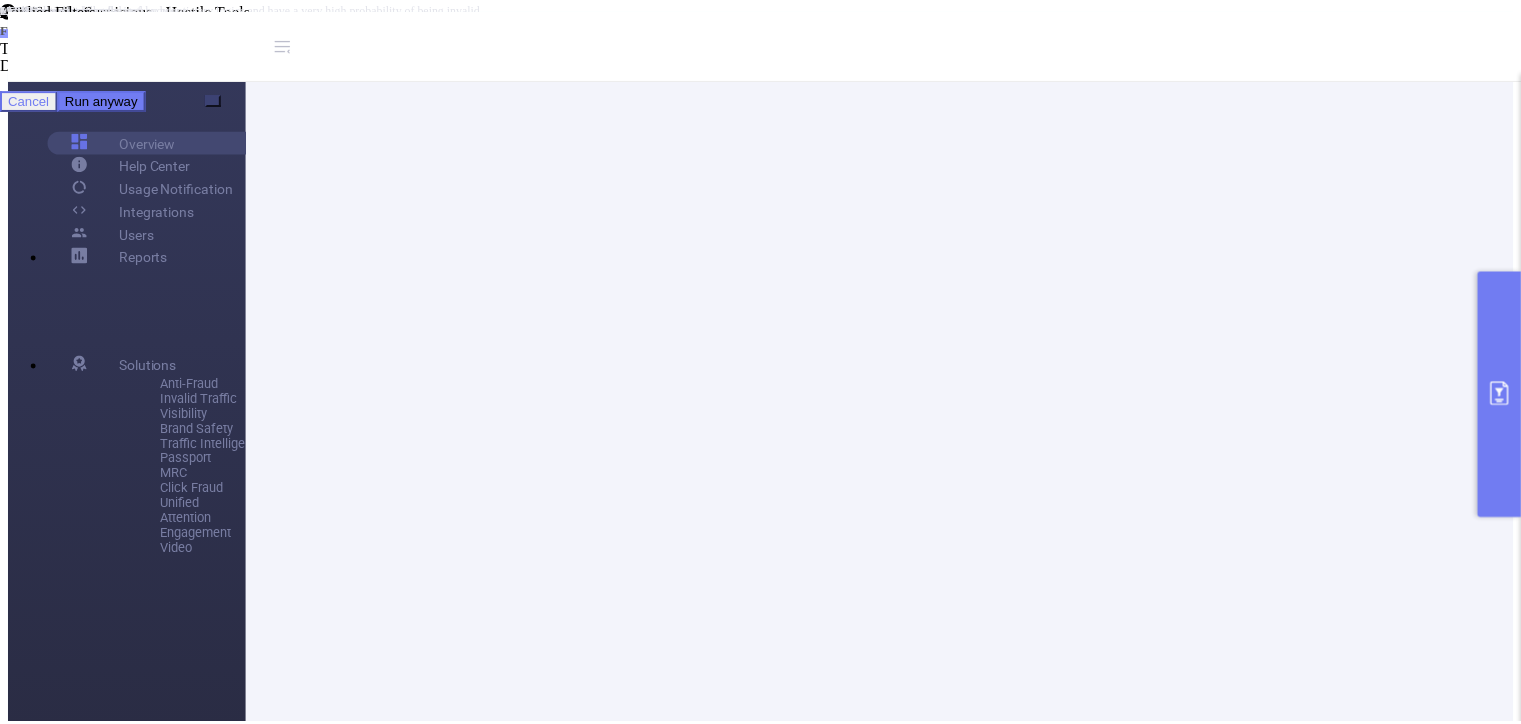 scroll, scrollTop: 321, scrollLeft: 0, axis: vertical 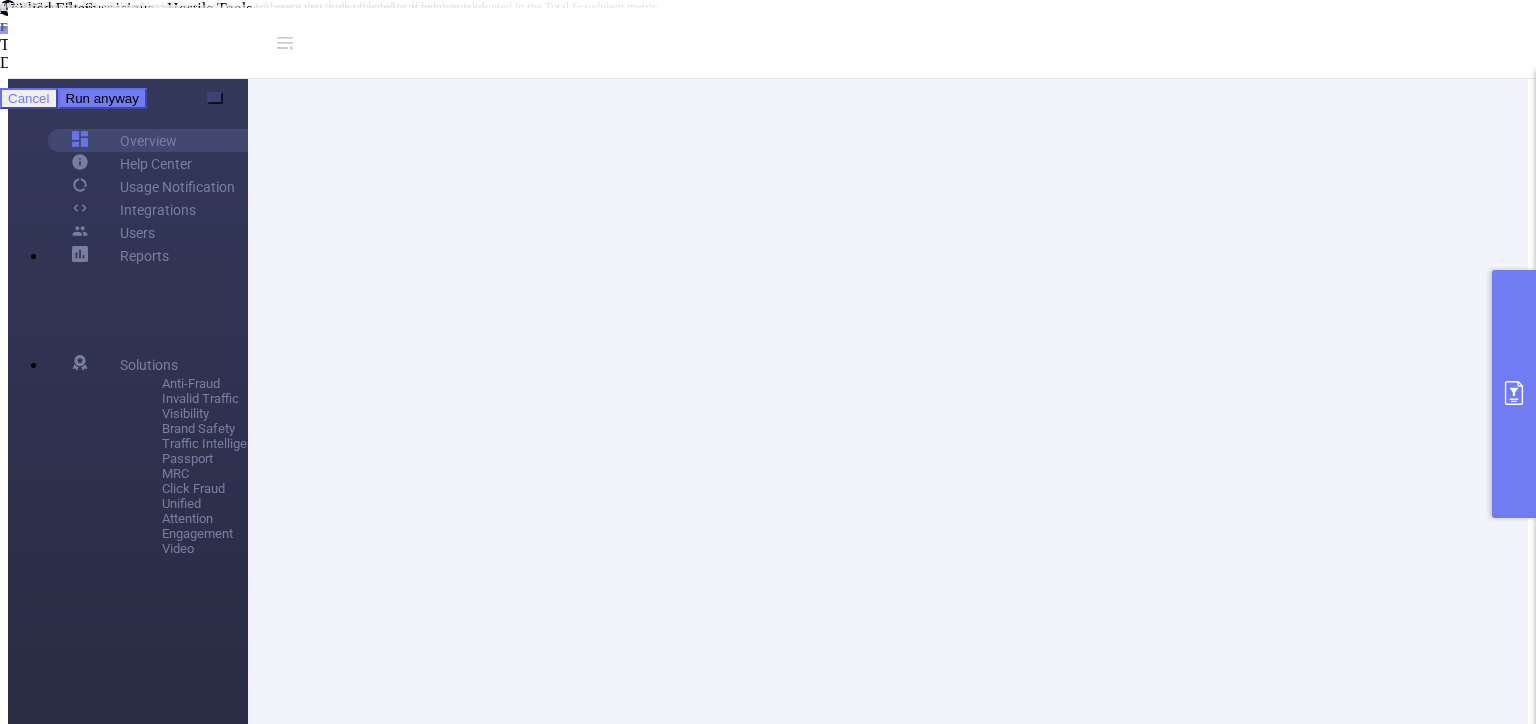 drag, startPoint x: 878, startPoint y: 416, endPoint x: 912, endPoint y: 282, distance: 138.24615 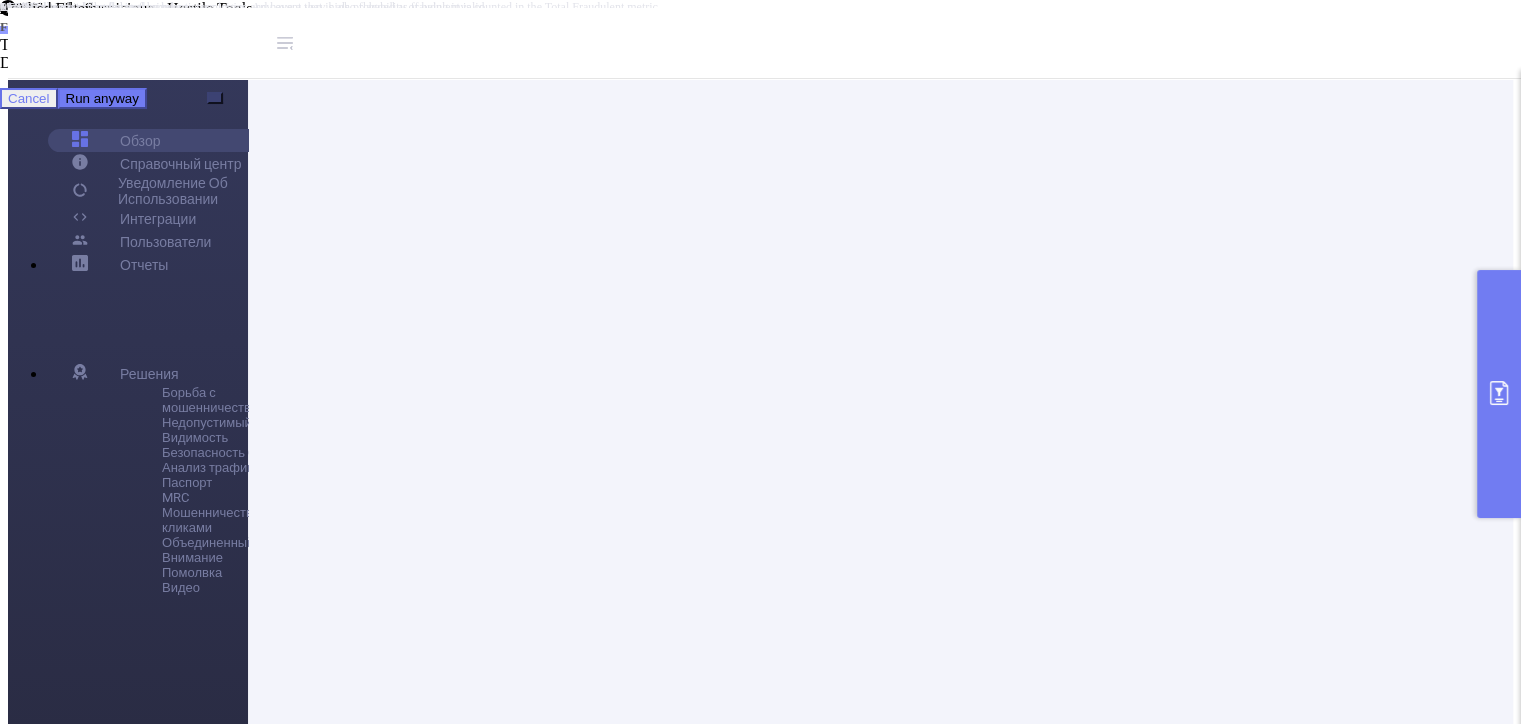scroll, scrollTop: 421, scrollLeft: 0, axis: vertical 